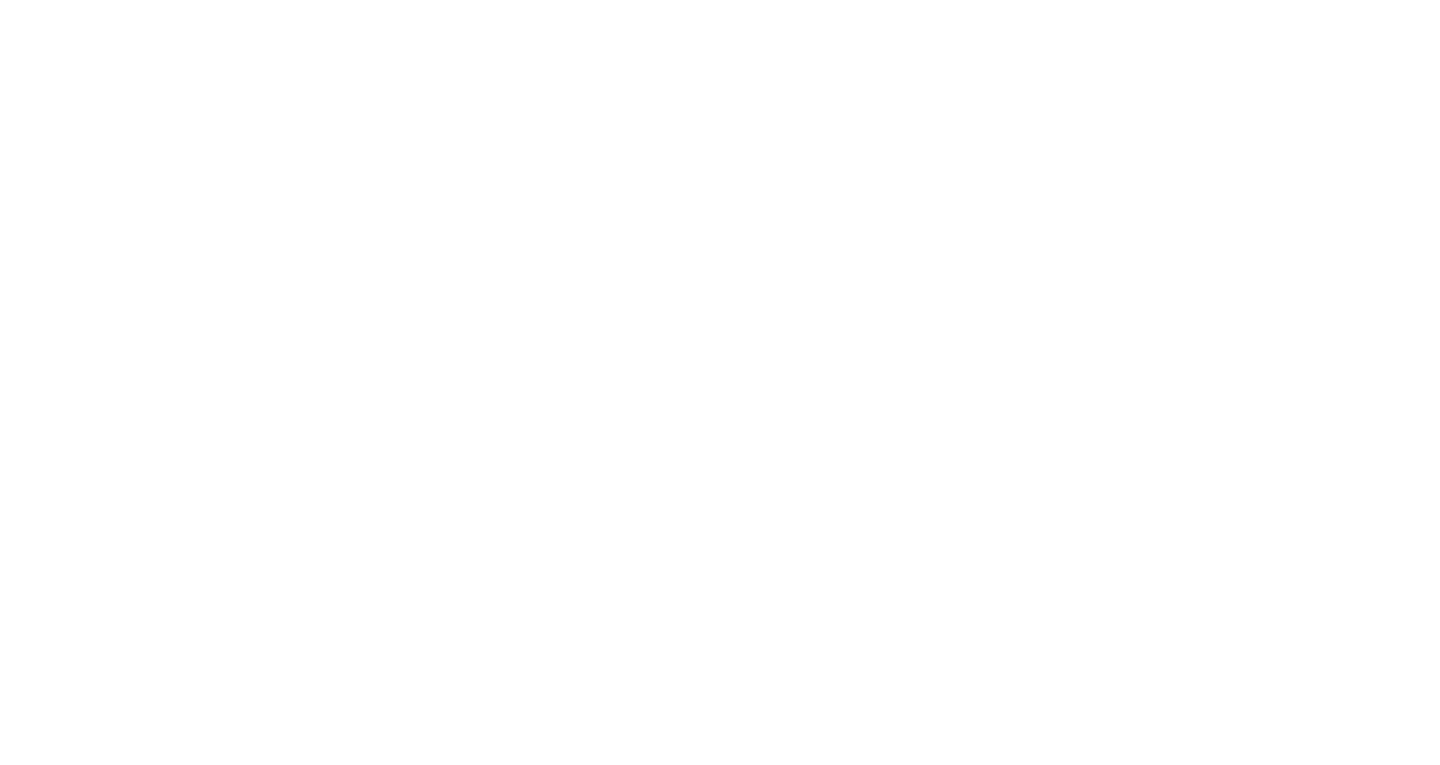 scroll, scrollTop: 0, scrollLeft: 0, axis: both 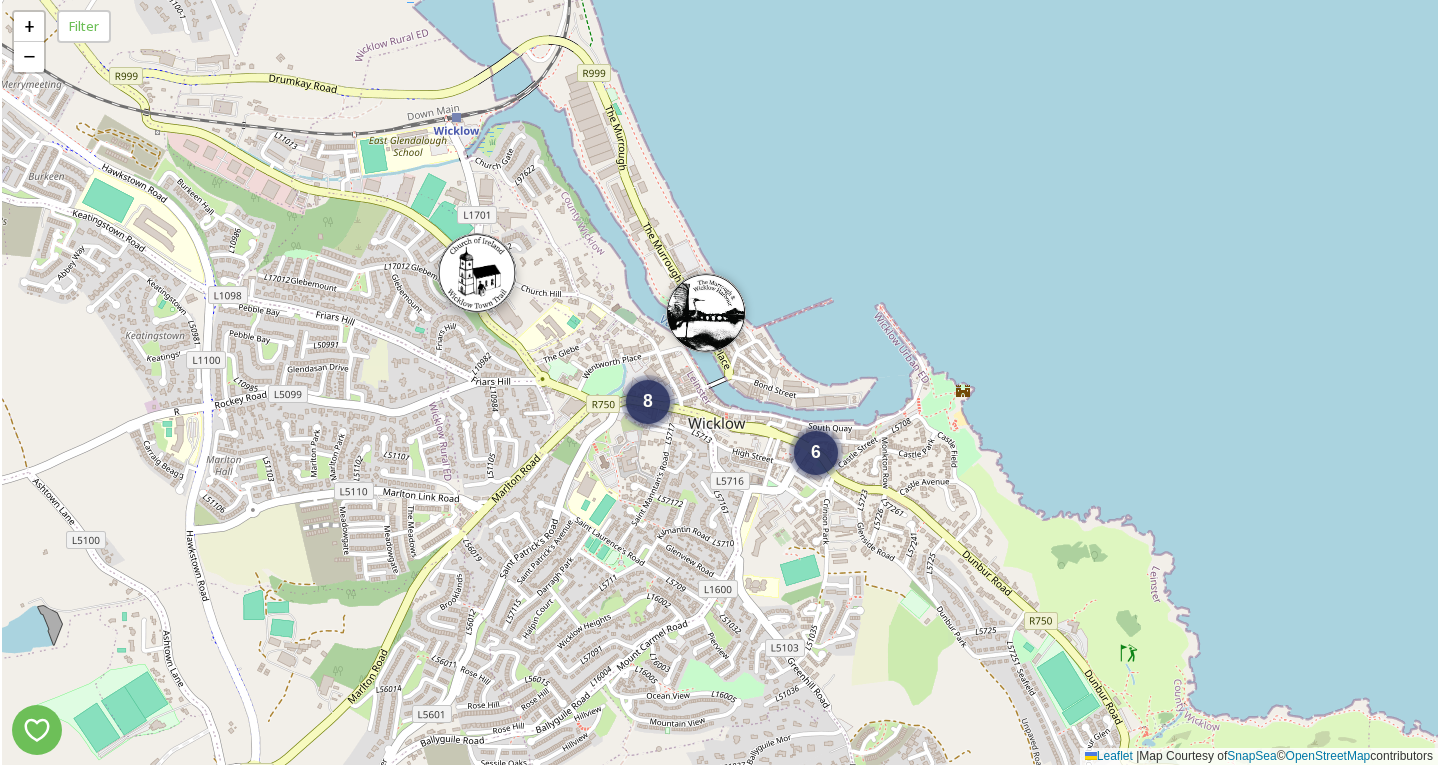 click at bounding box center [477, 273] 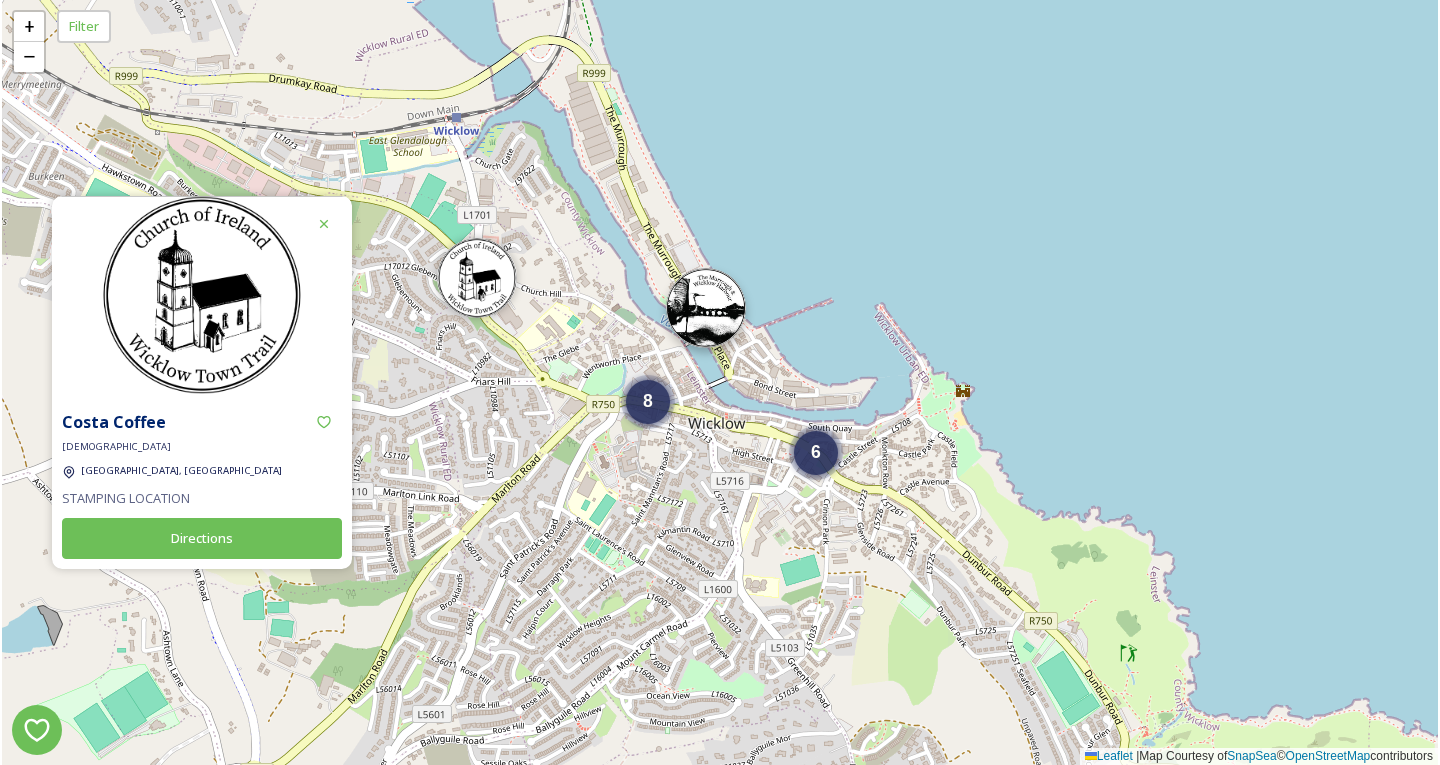 click at bounding box center (706, 308) 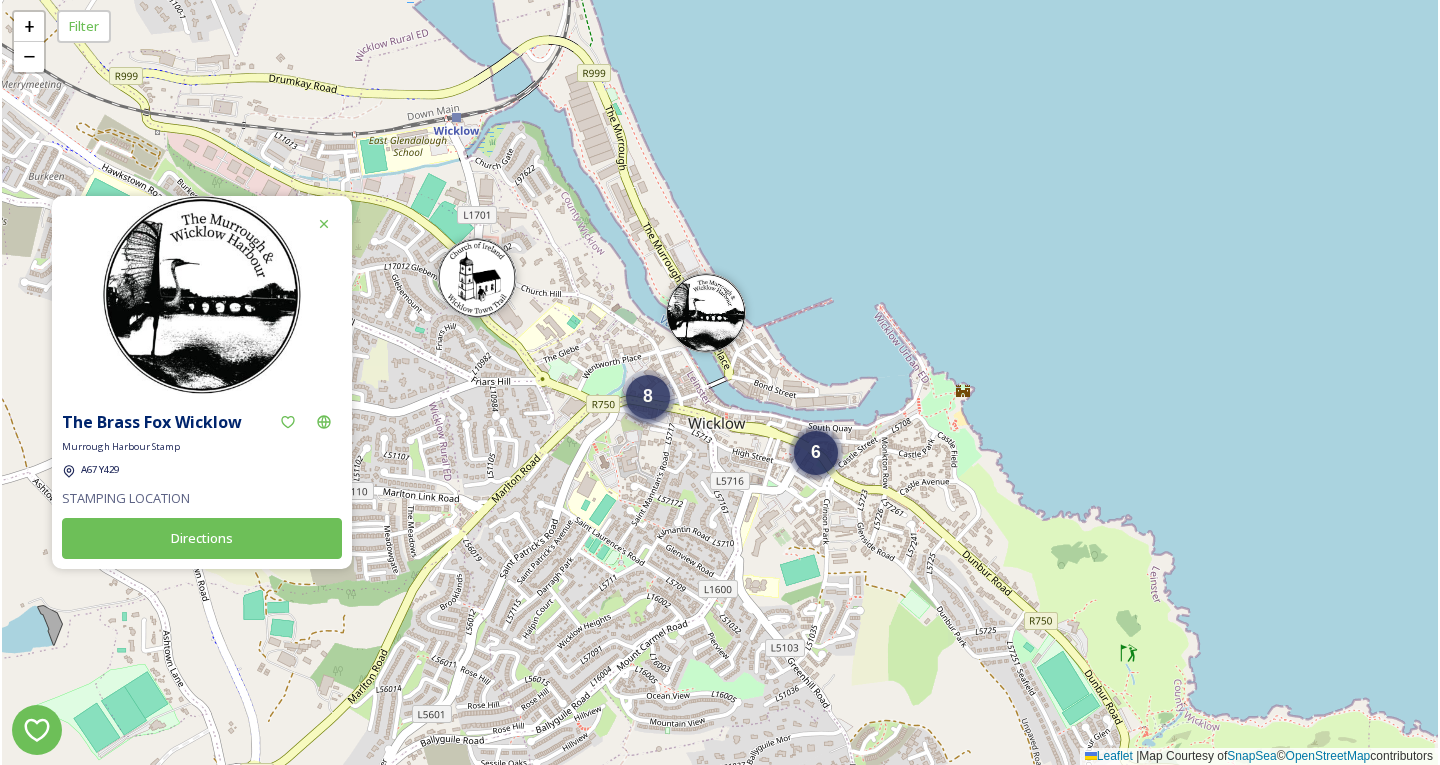 click on "8" at bounding box center (648, 397) 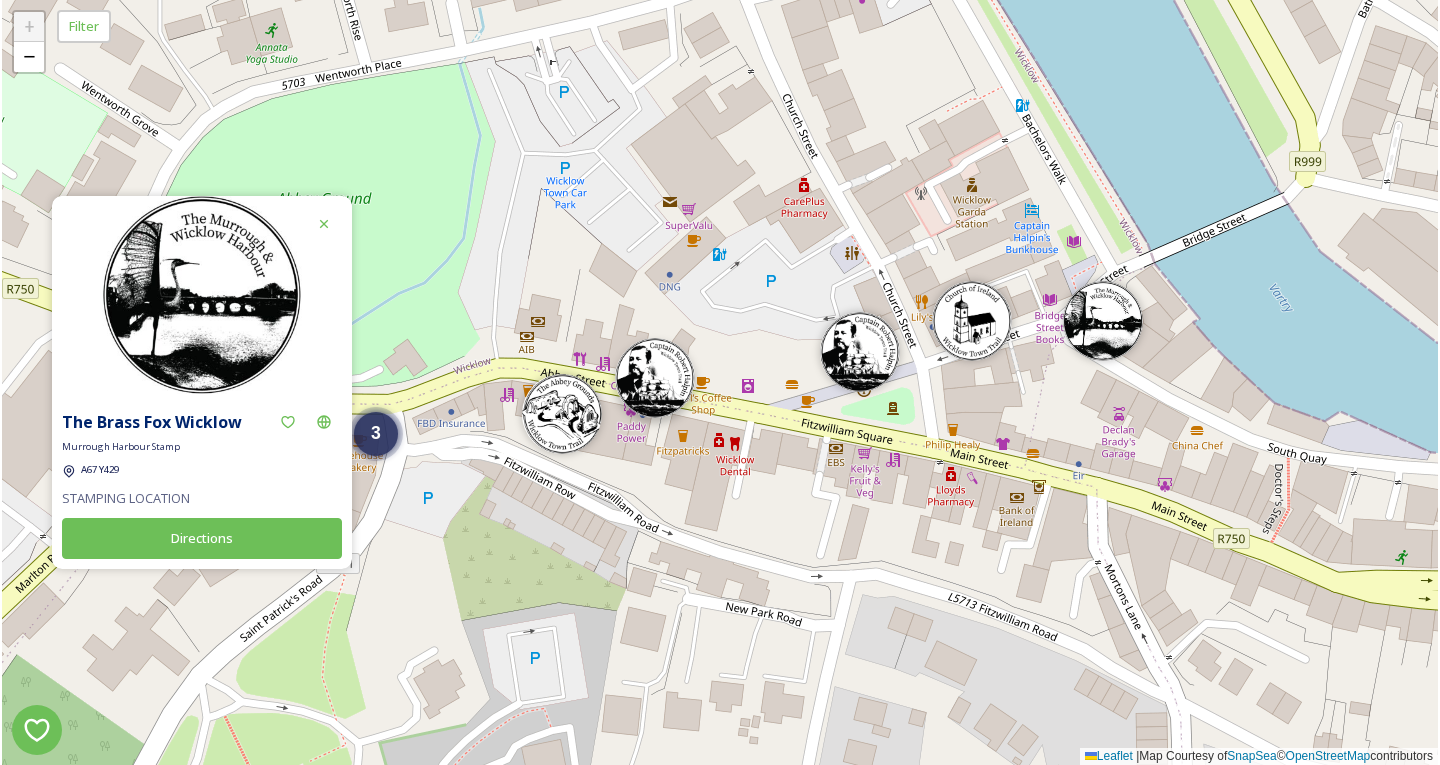 click at bounding box center (655, 378) 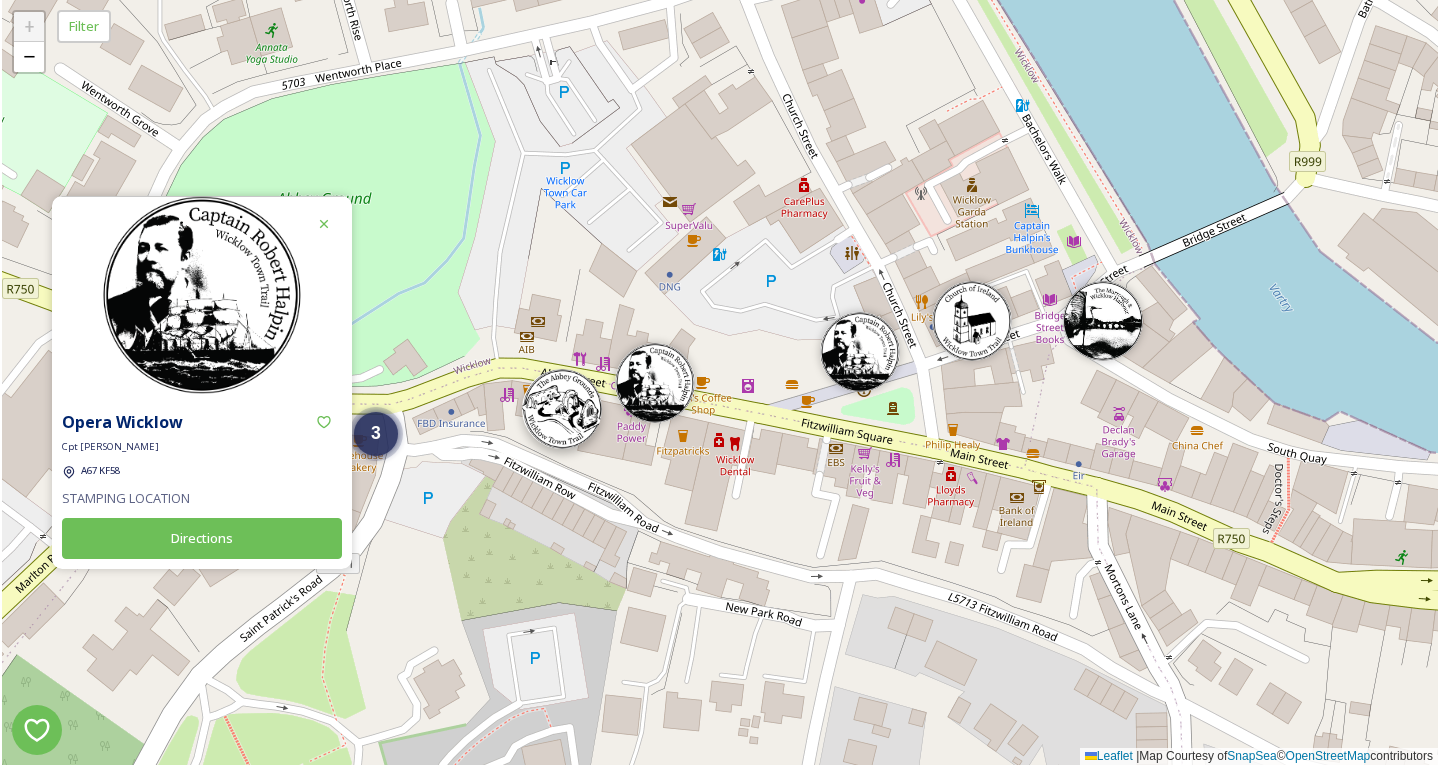 click at bounding box center [562, 409] 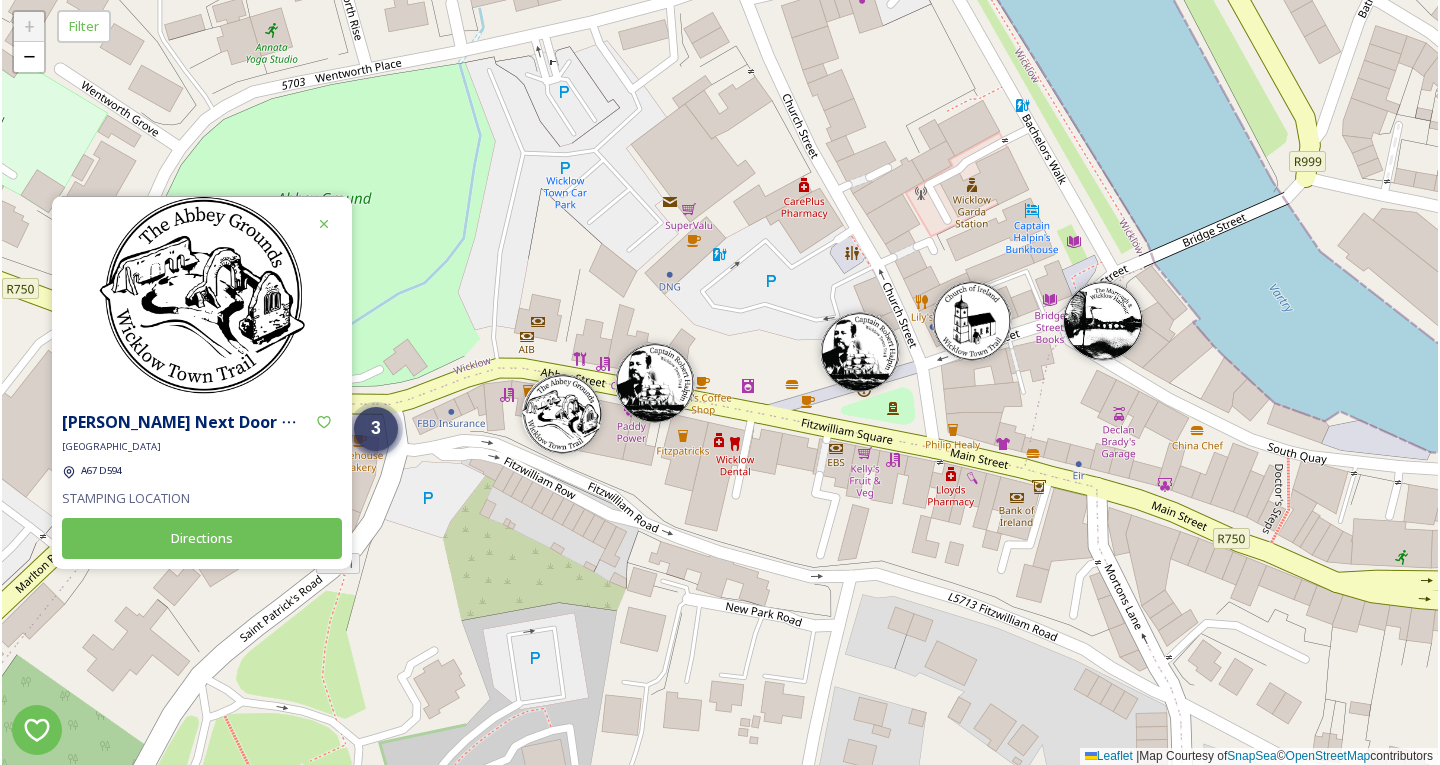 click on "3" at bounding box center (376, 429) 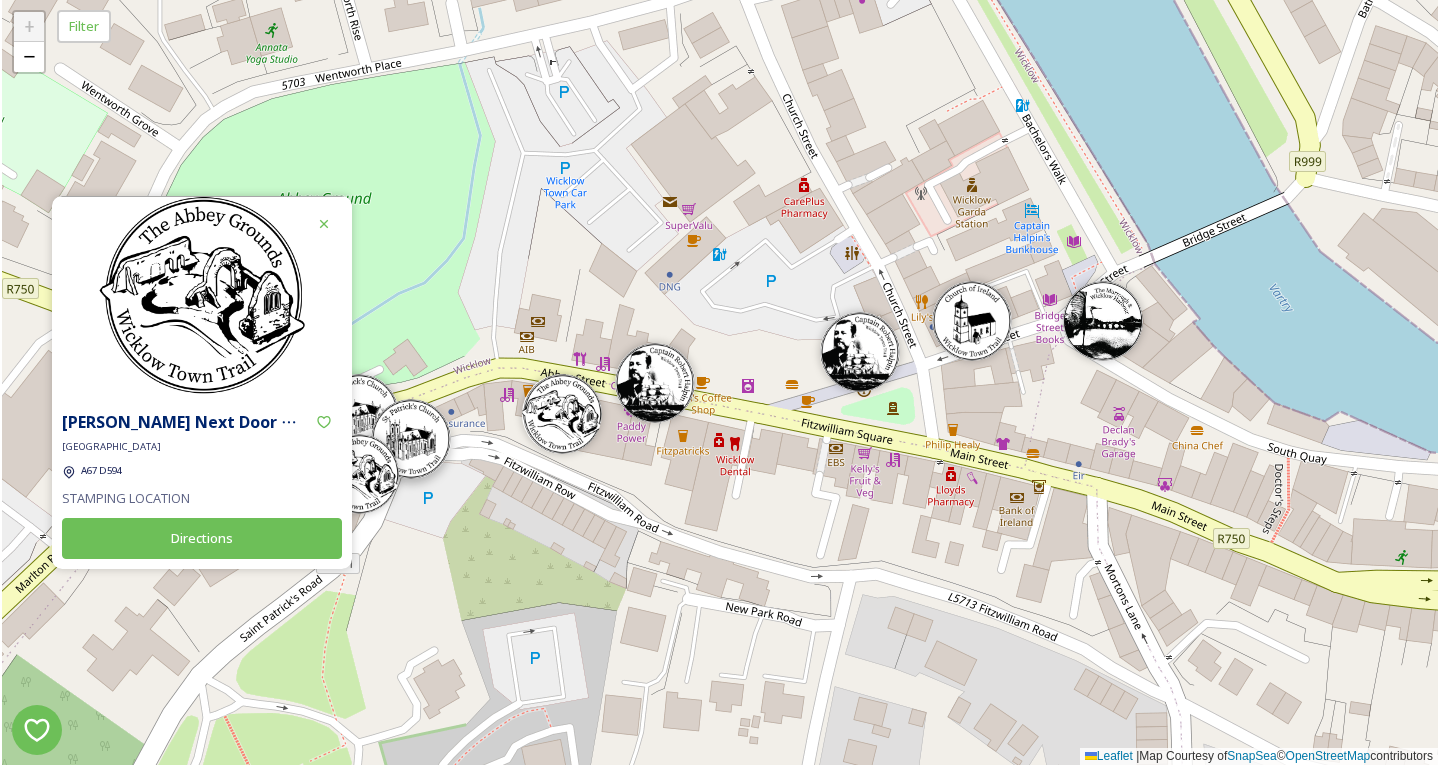 click at bounding box center (411, 439) 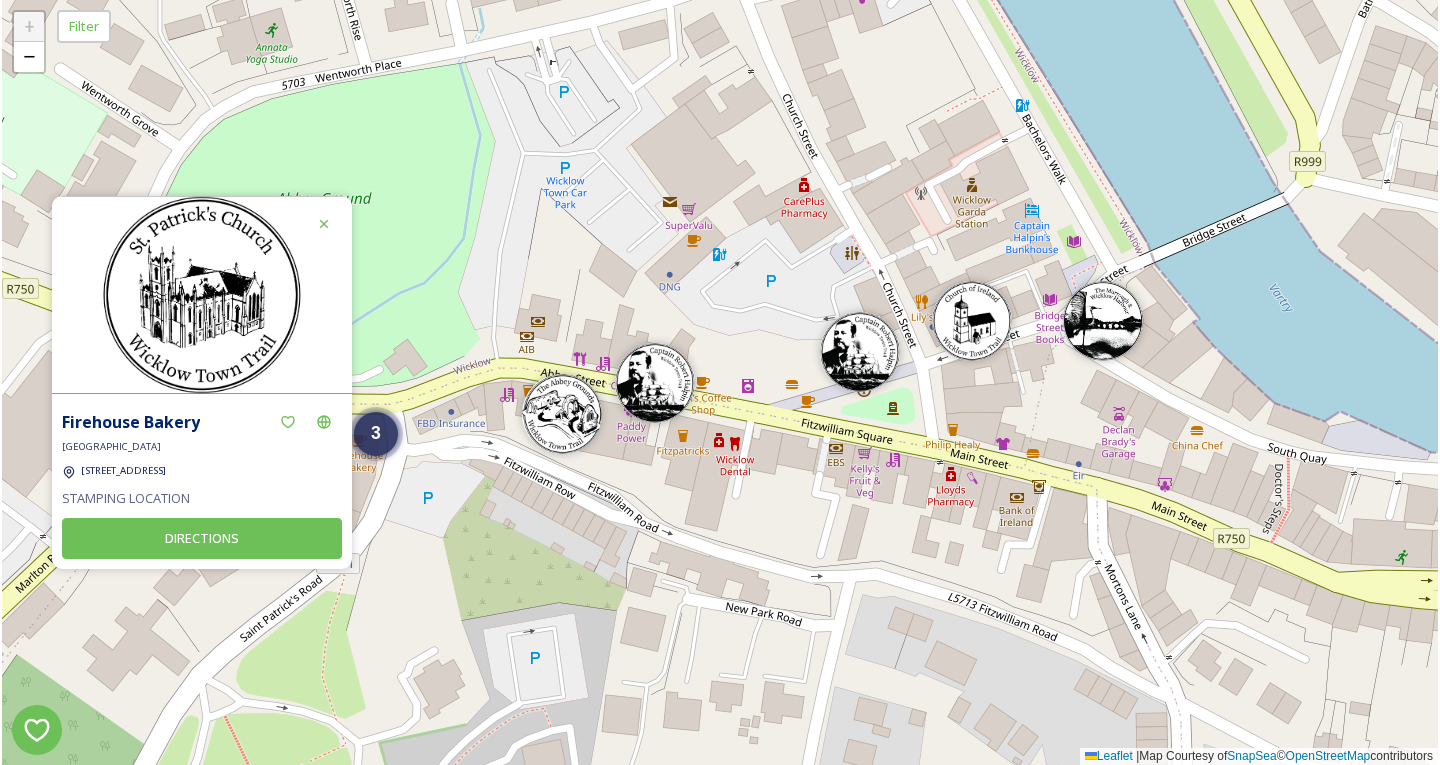 click on "3 3 + −  Leaflet   |  Map Courtesy of  SnapSea  ©  OpenStreetMap  contributors" at bounding box center (720, 382) 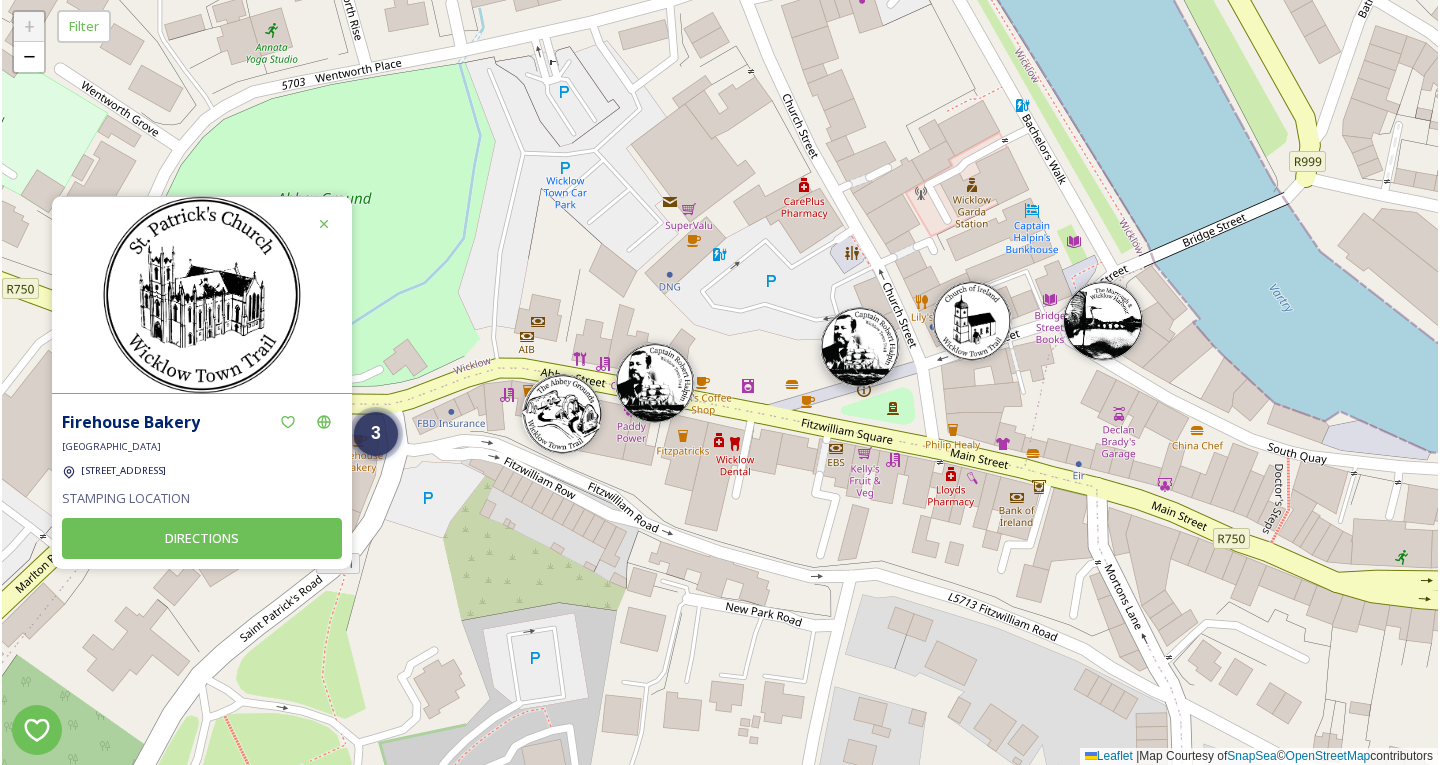 click at bounding box center [860, 347] 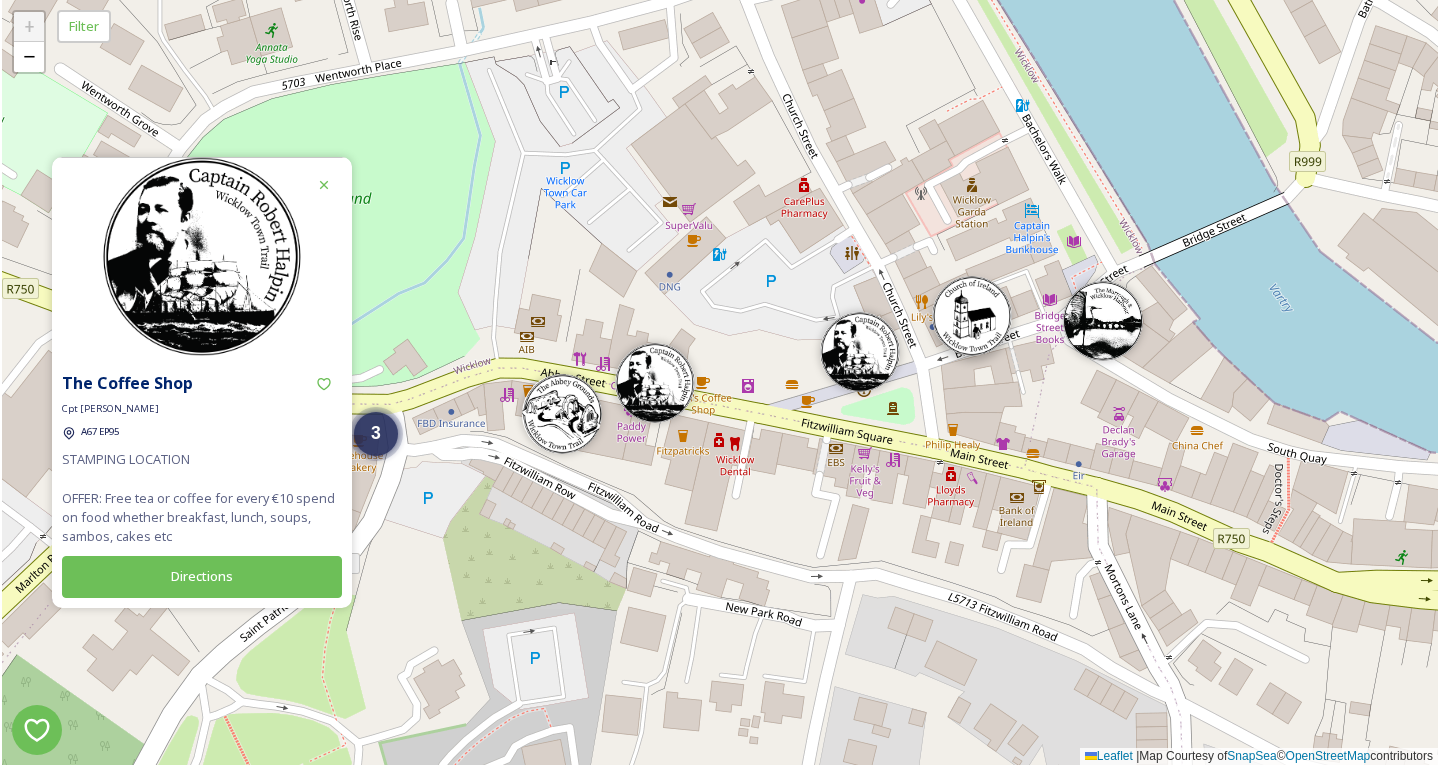 click at bounding box center [972, 316] 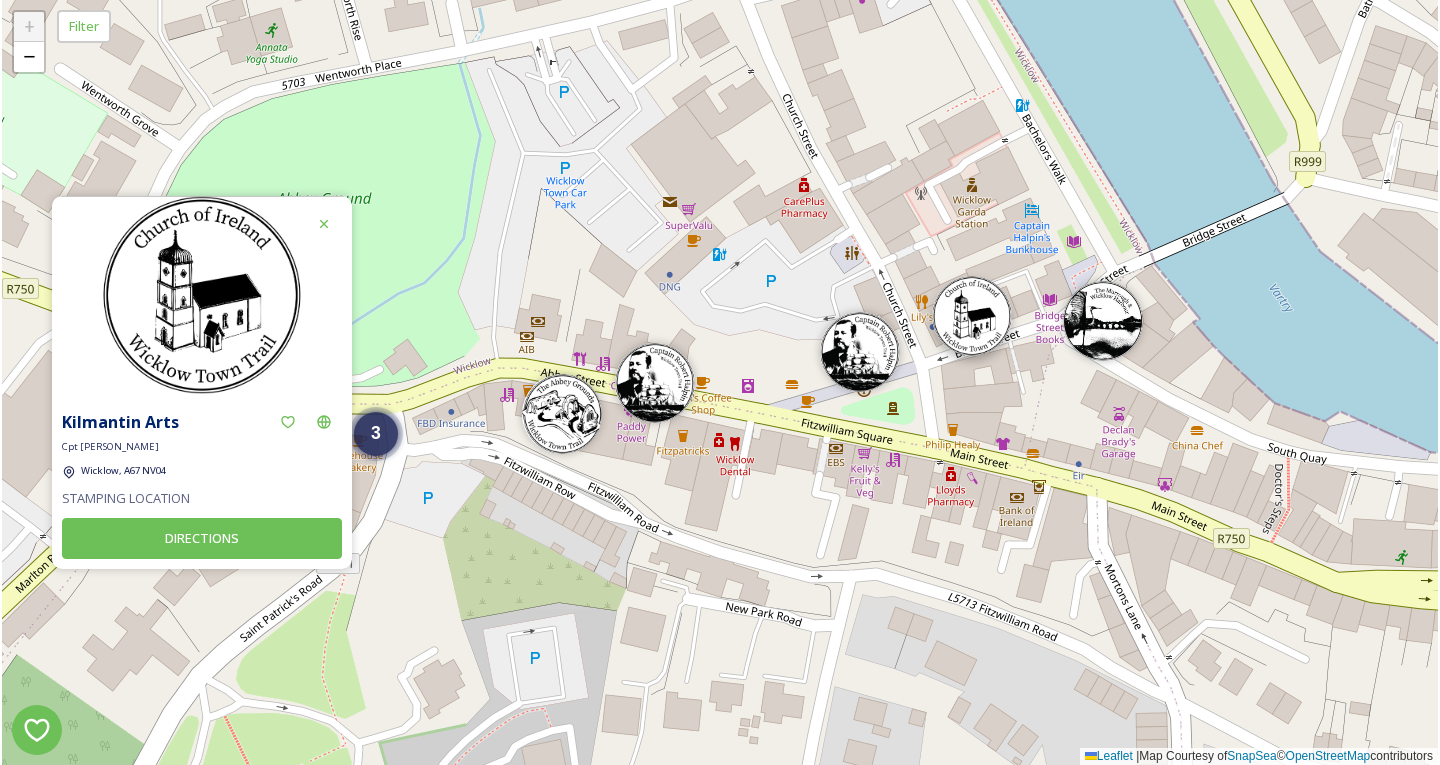 click at bounding box center (972, 316) 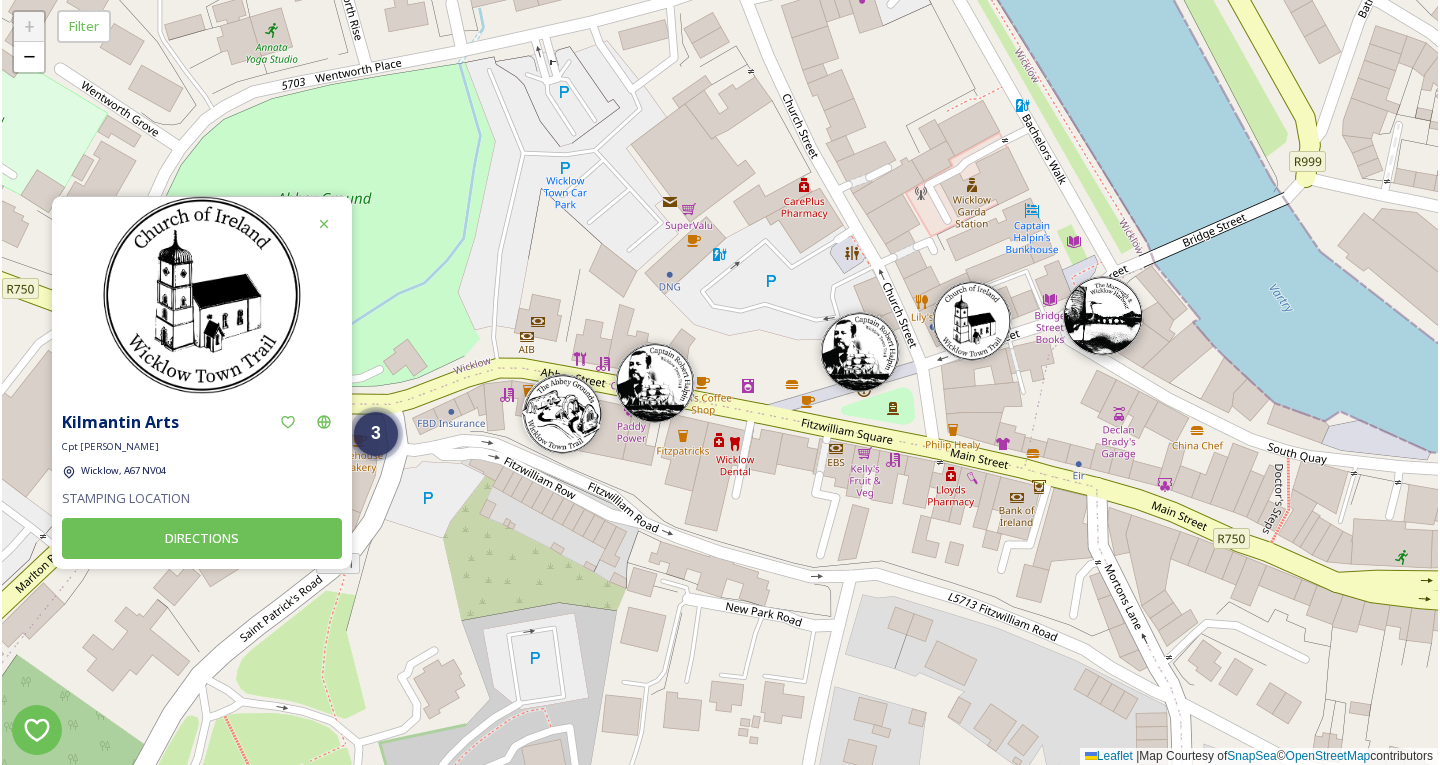 click at bounding box center (1103, 316) 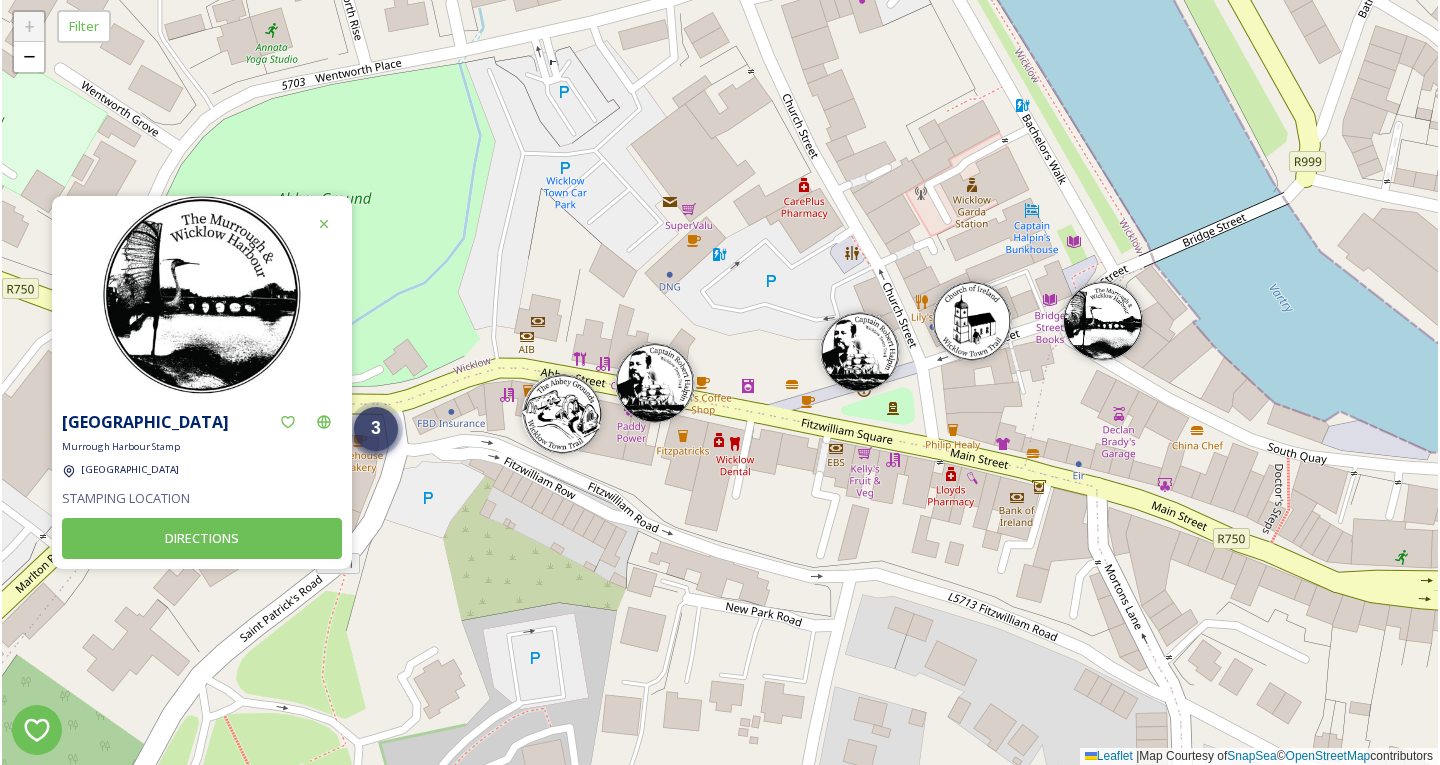 click on "3" at bounding box center (376, 429) 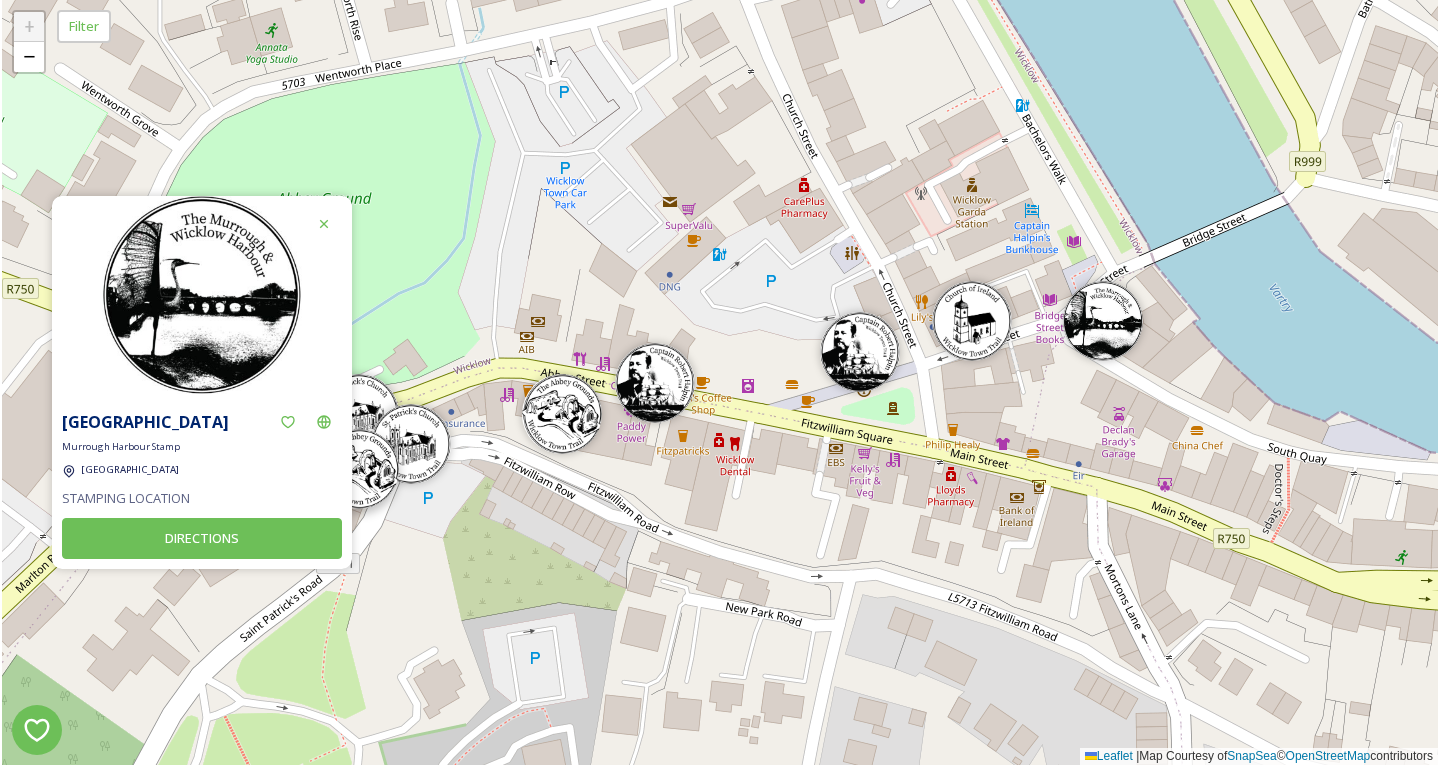 click at bounding box center (359, 469) 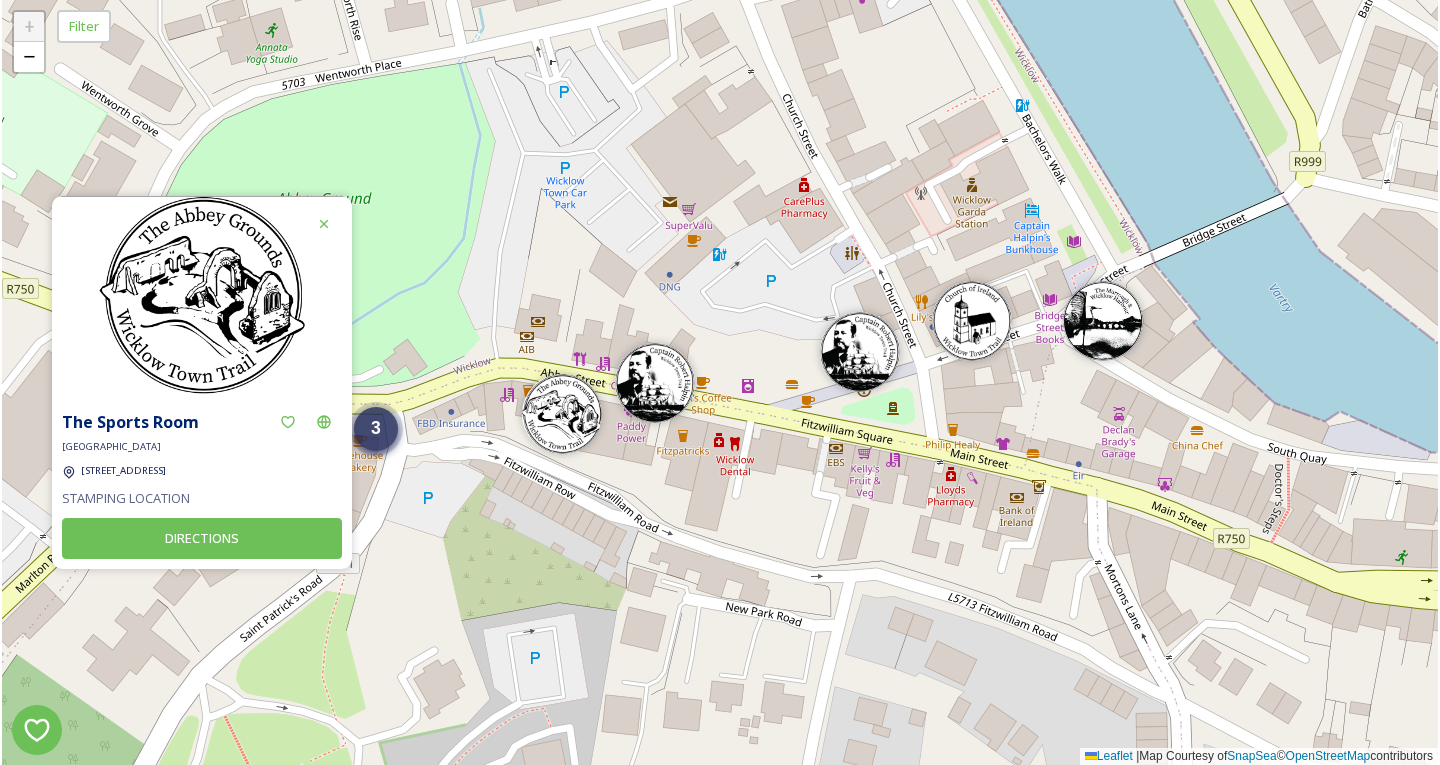 click on "3" at bounding box center [376, 429] 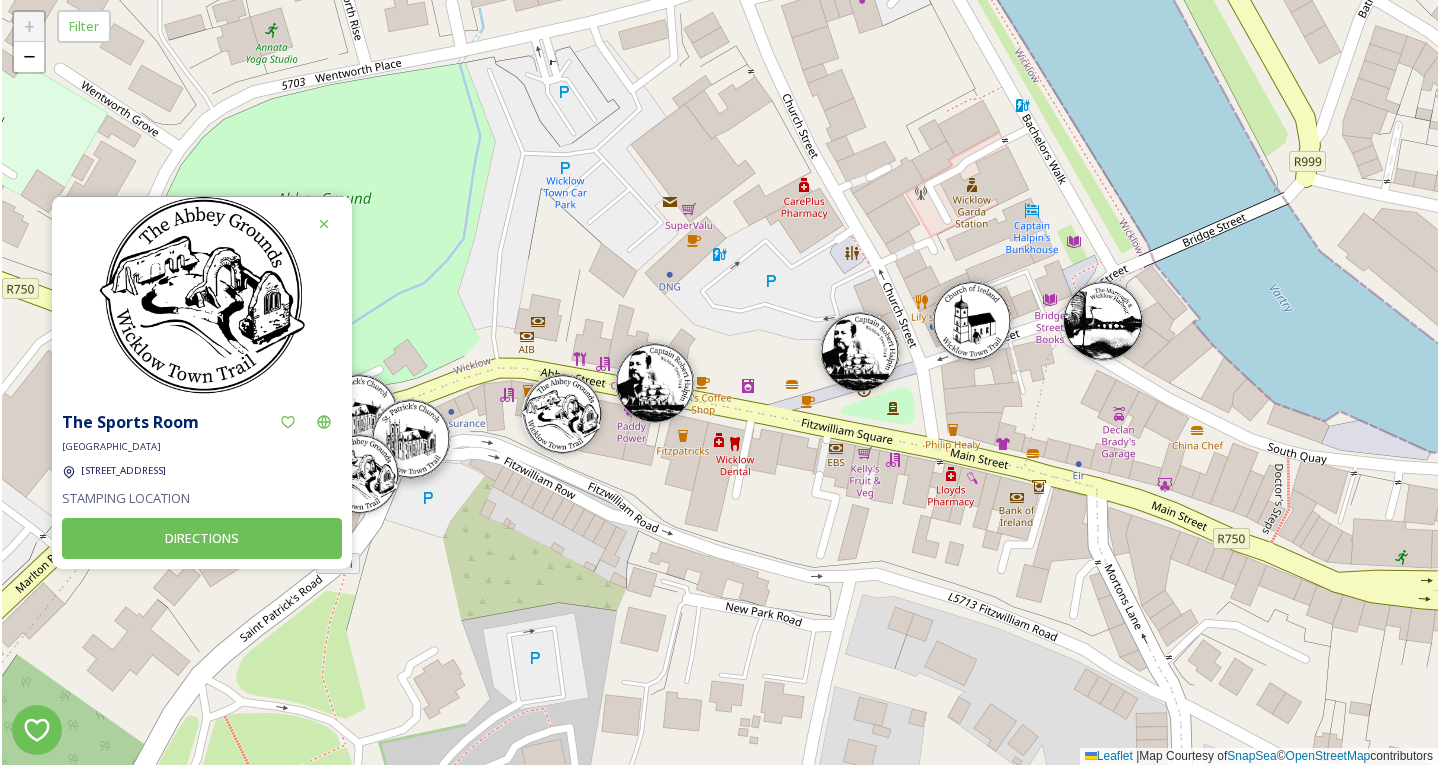 click at bounding box center [411, 439] 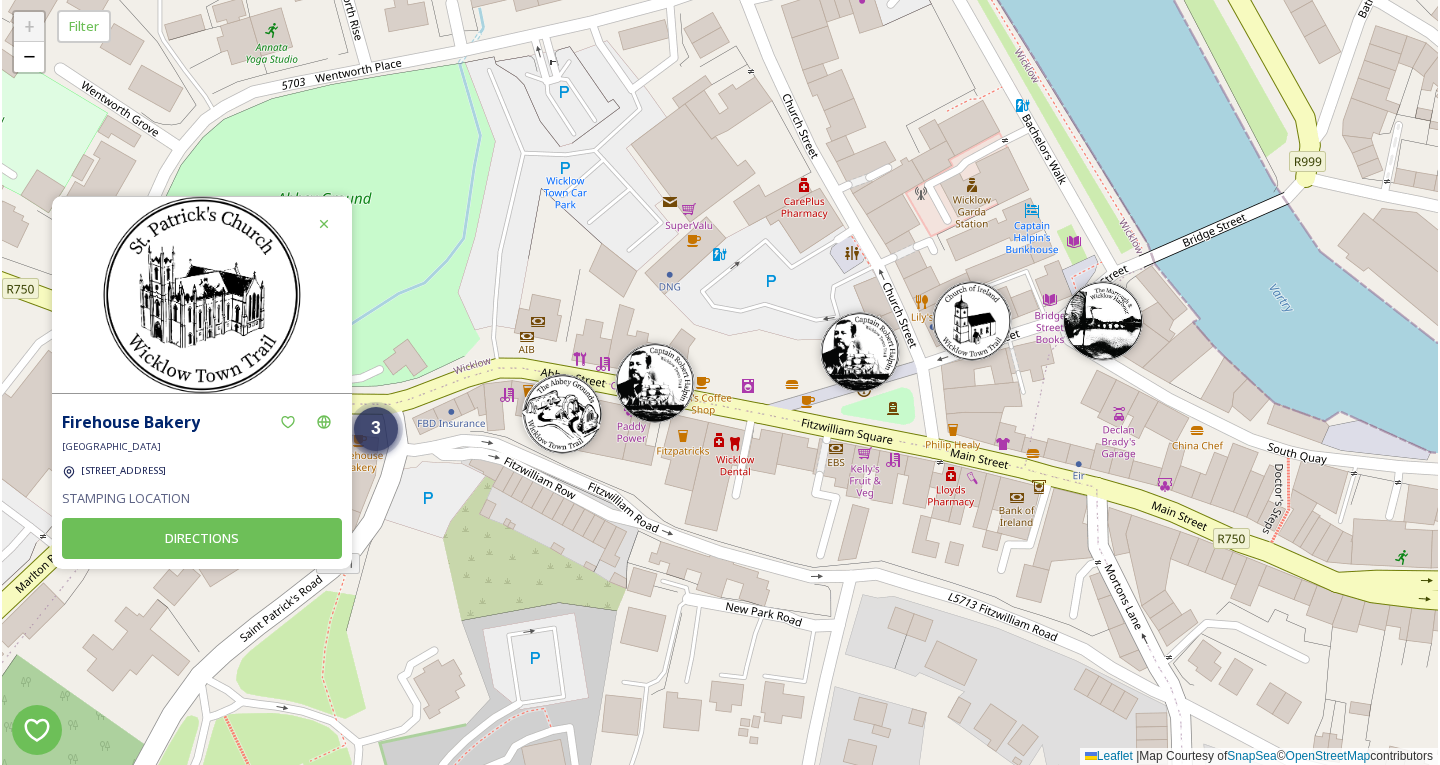 click on "3" at bounding box center (376, 429) 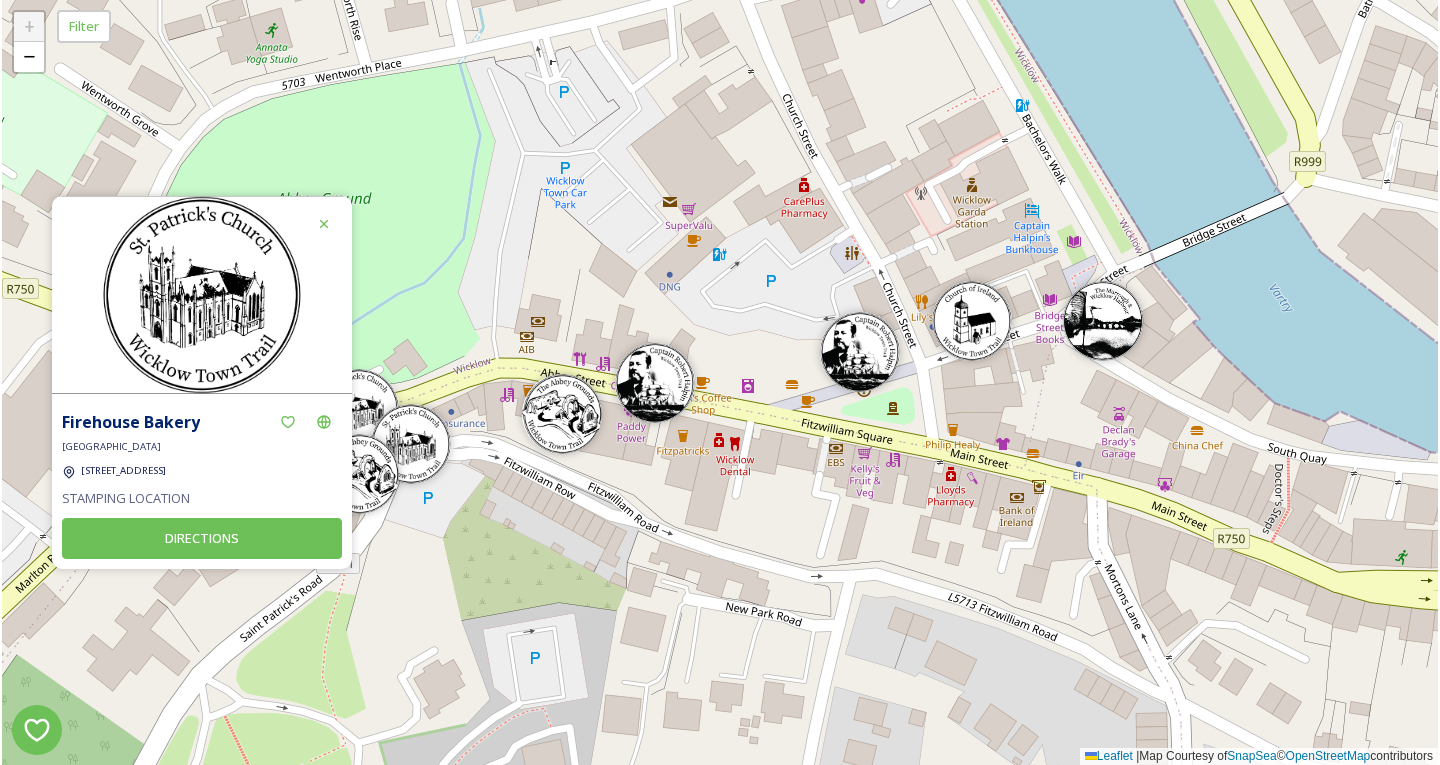 click at bounding box center [359, 409] 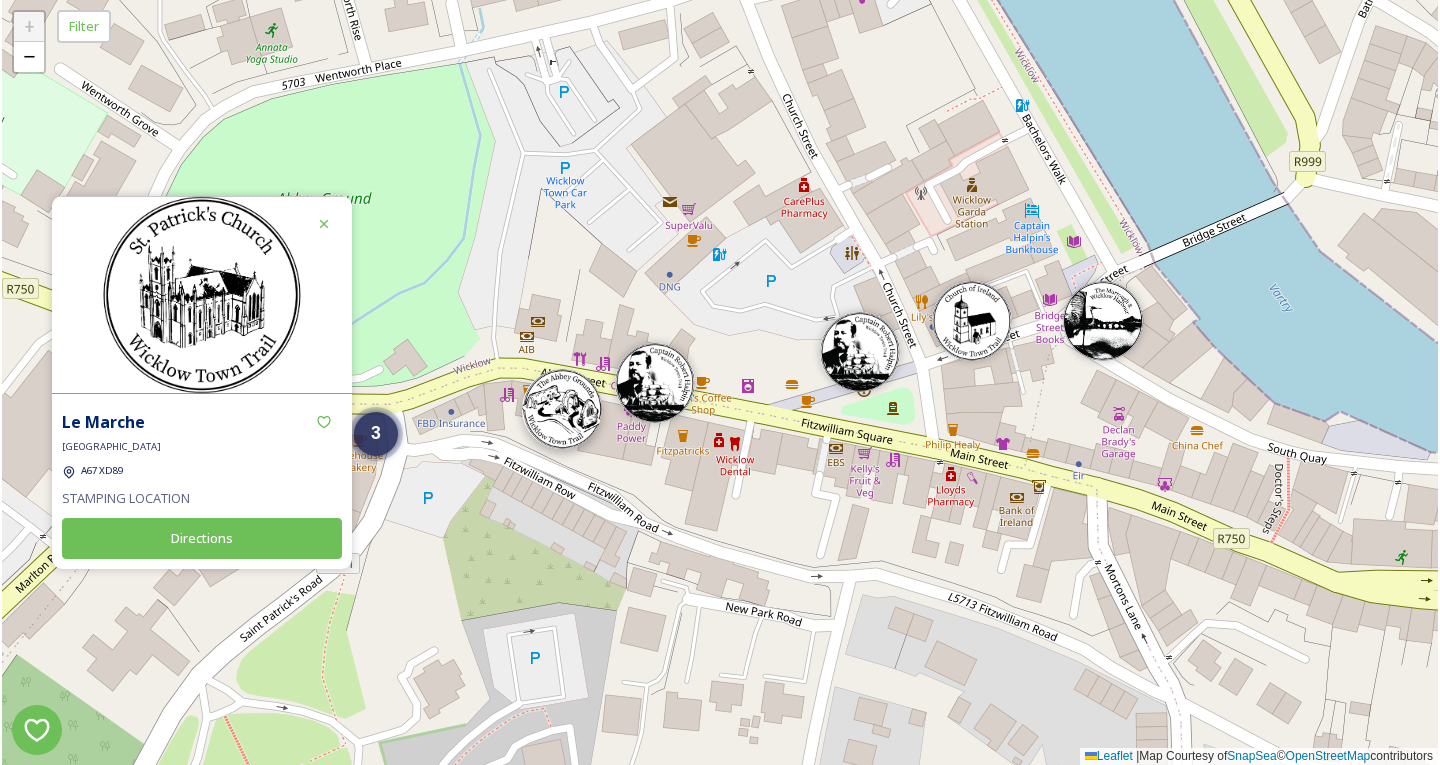 click at bounding box center [562, 409] 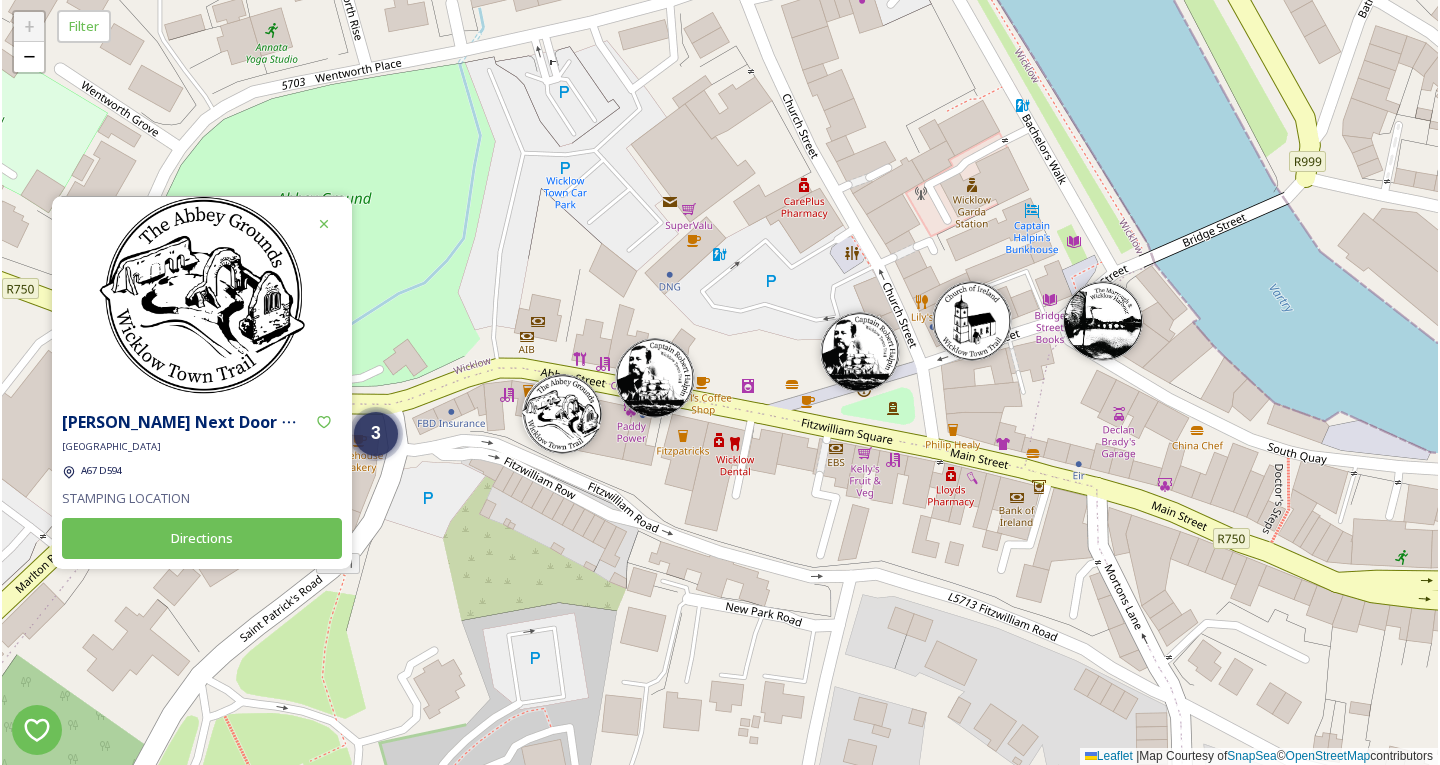 click at bounding box center [655, 378] 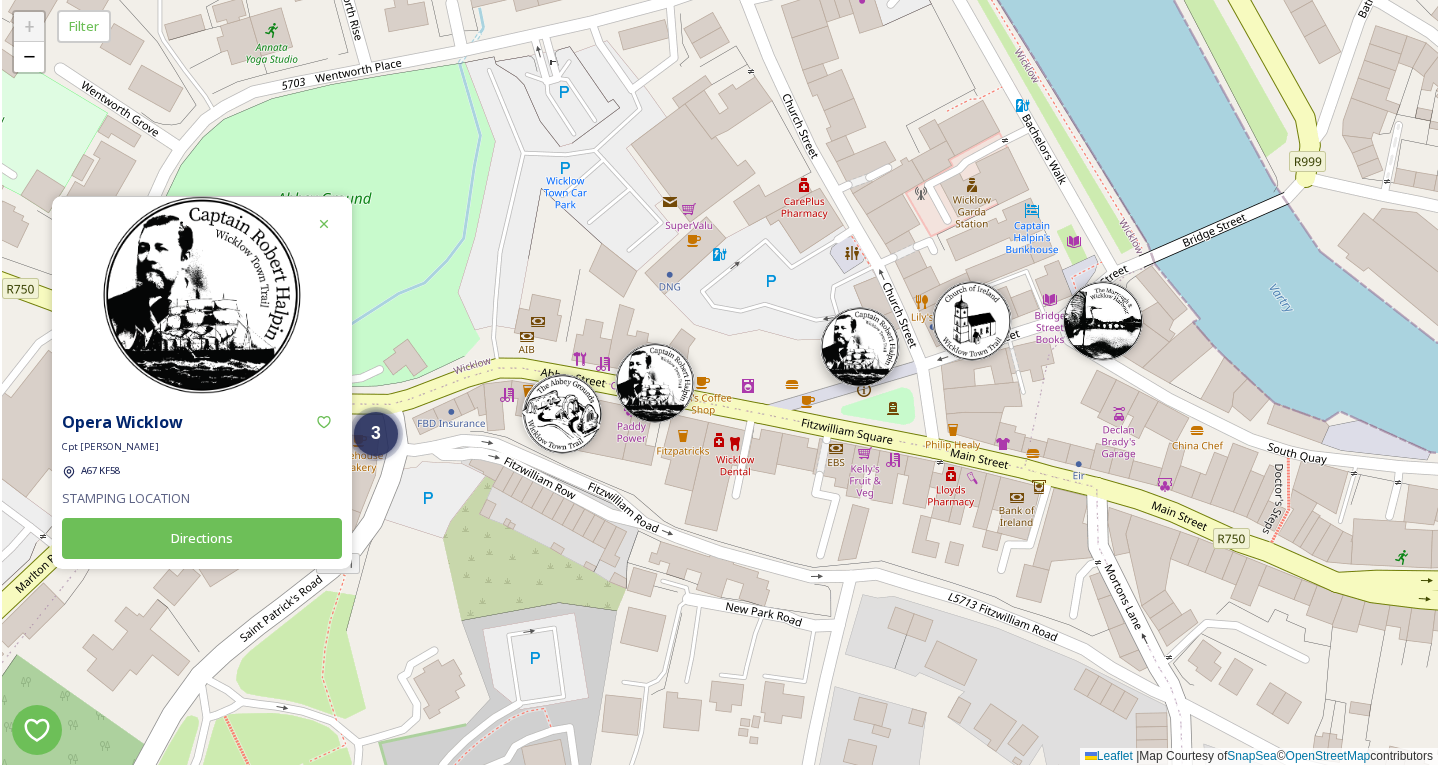 click at bounding box center (860, 347) 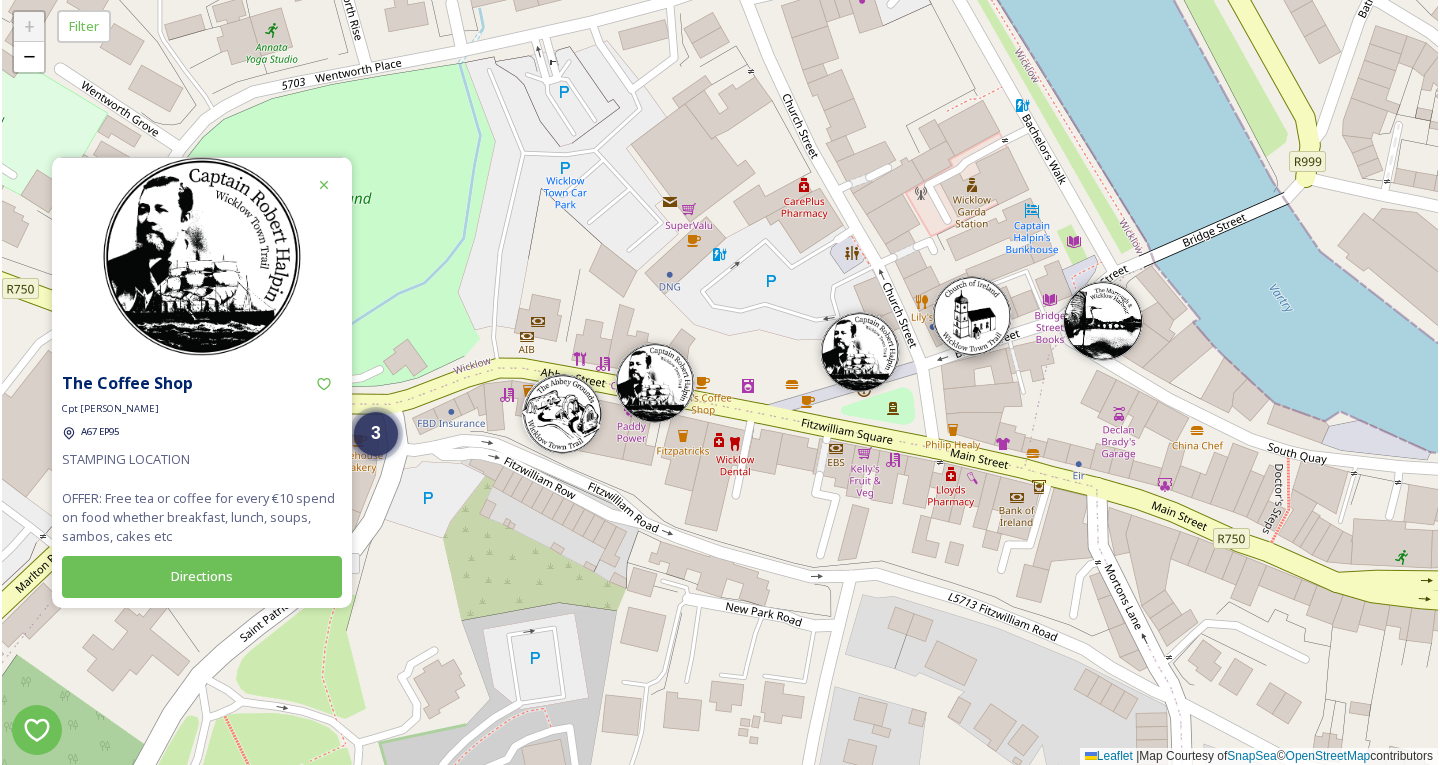 click at bounding box center (972, 316) 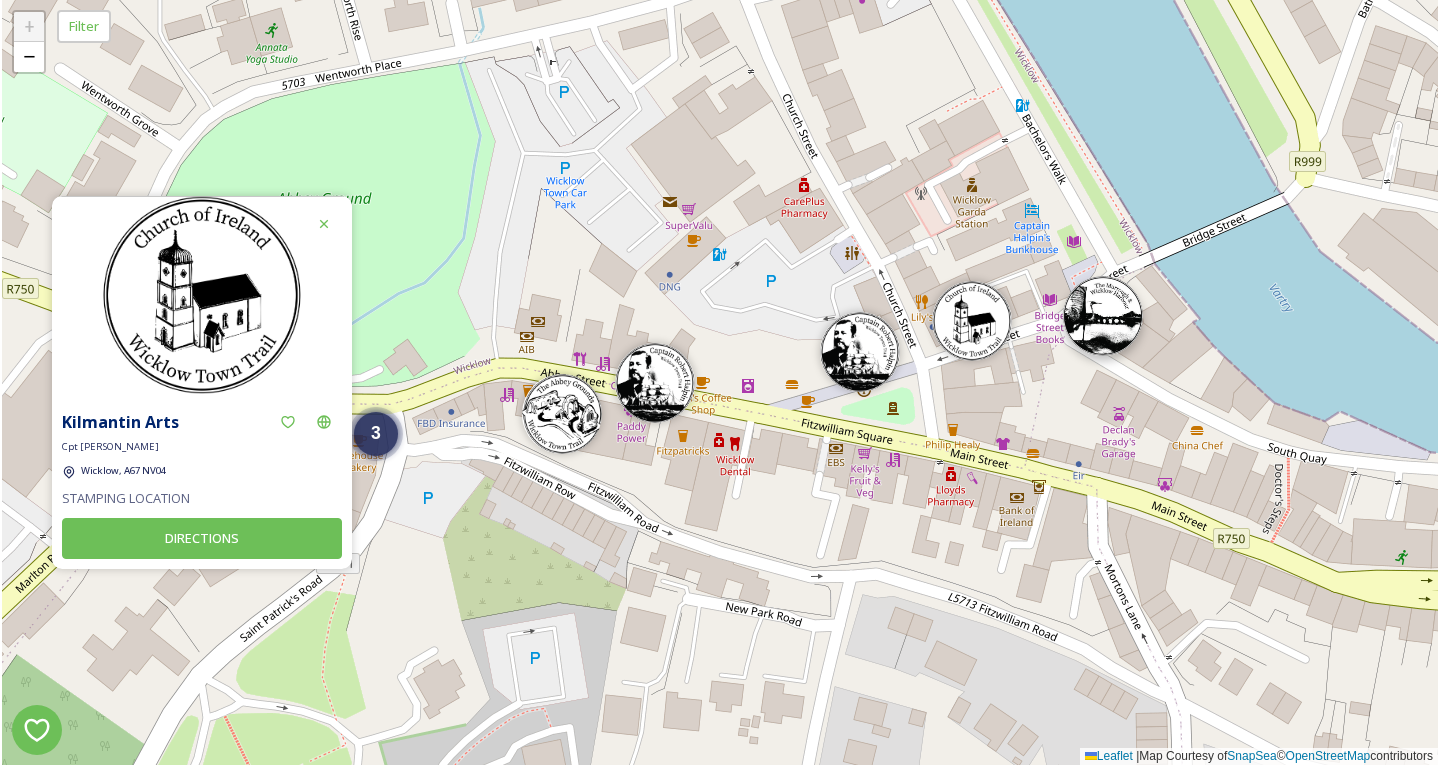 click at bounding box center [1103, 316] 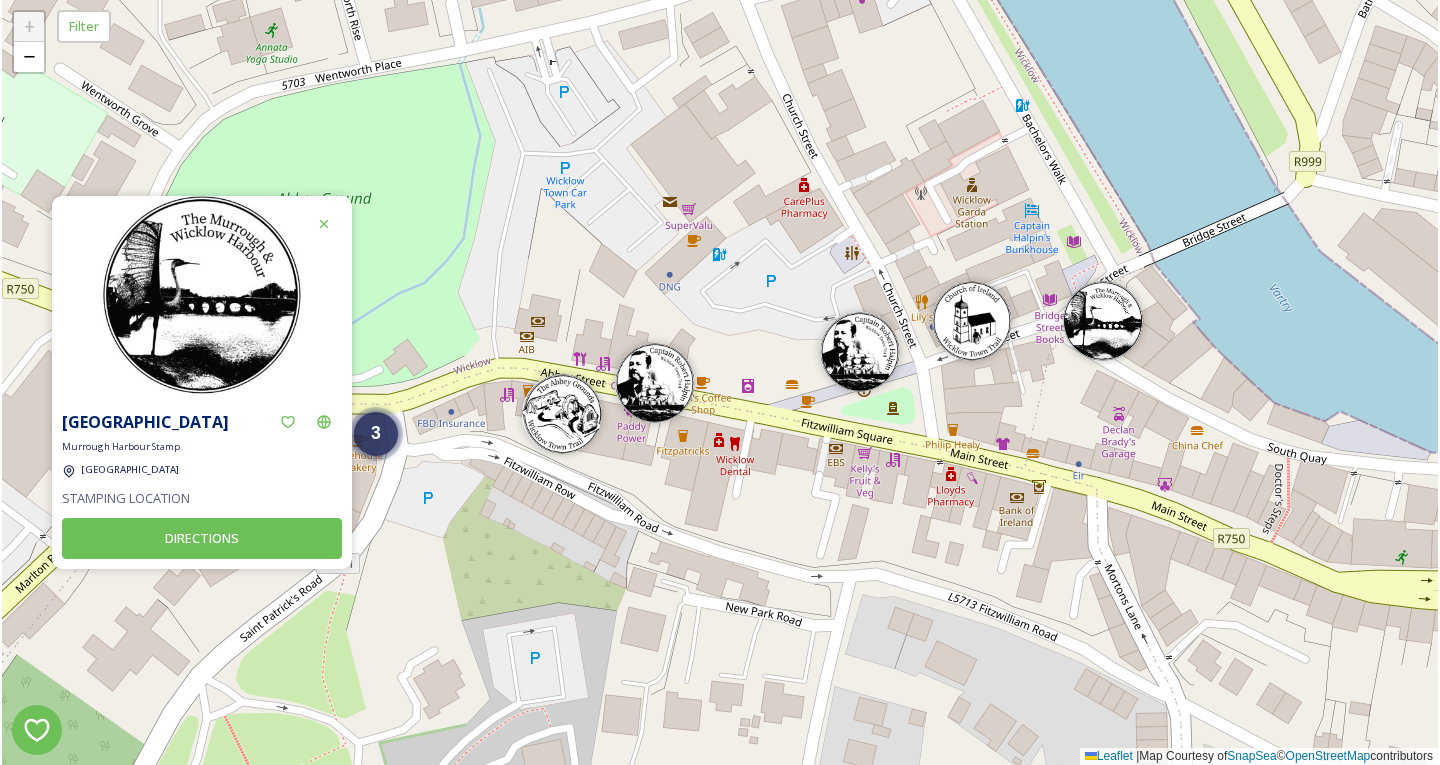 click 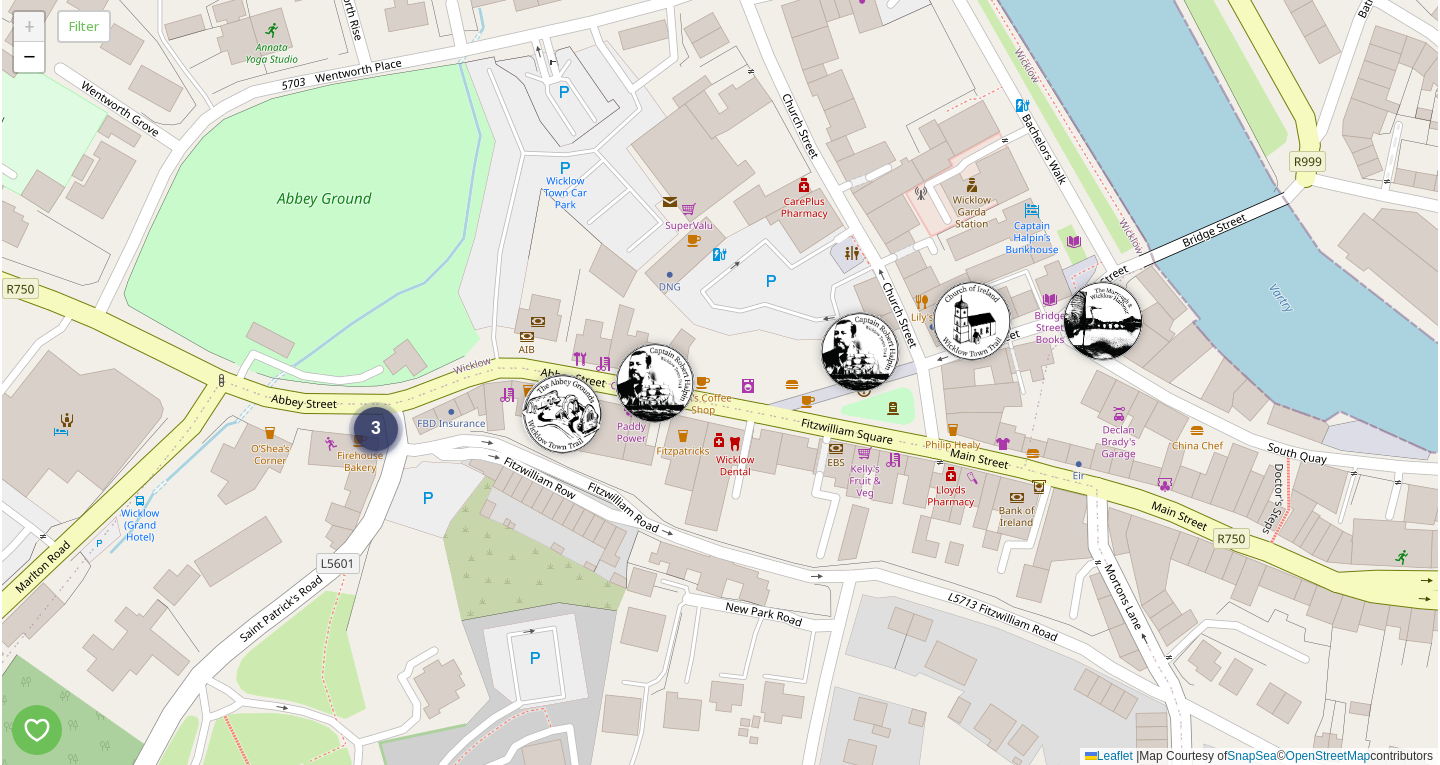 click on "3" at bounding box center [376, 429] 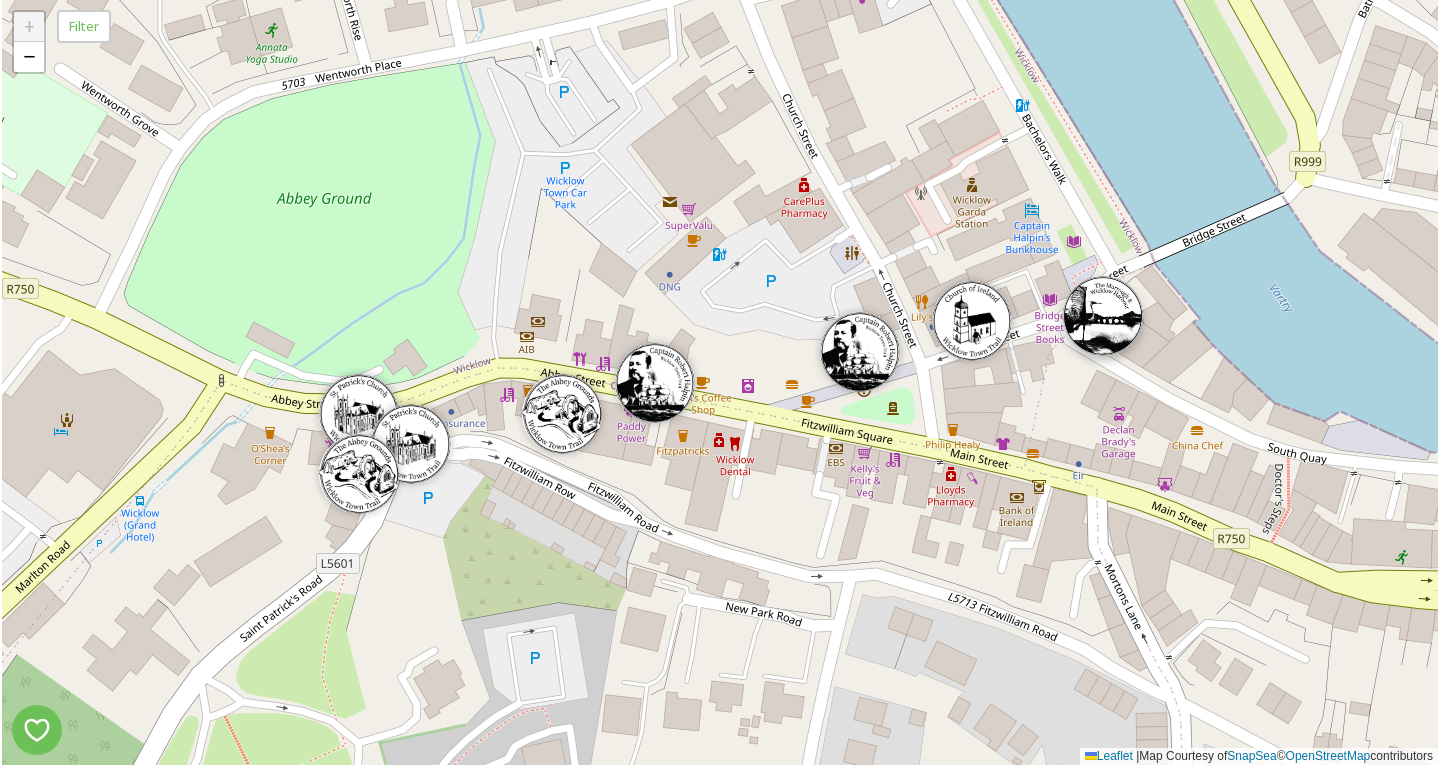 click at bounding box center (1103, 316) 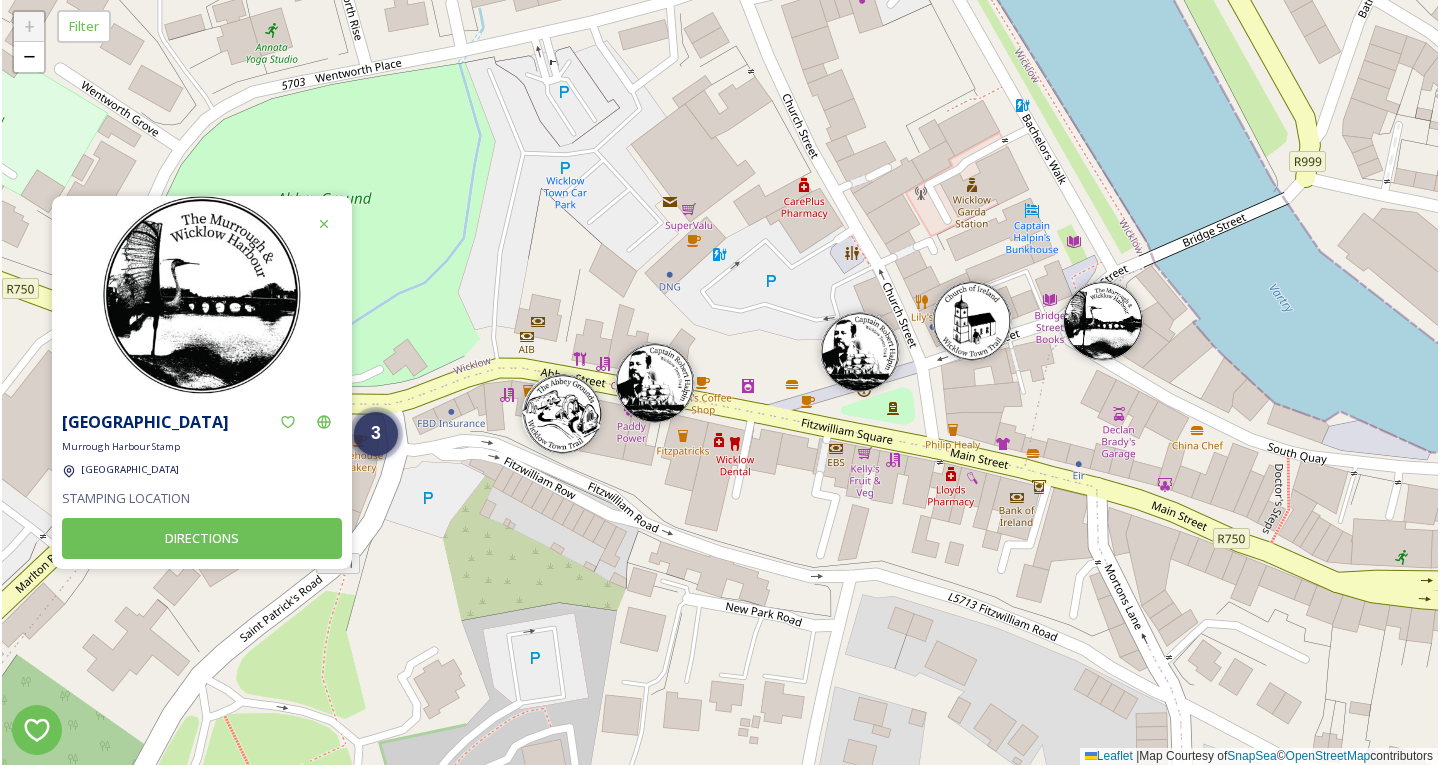 click at bounding box center [1103, 321] 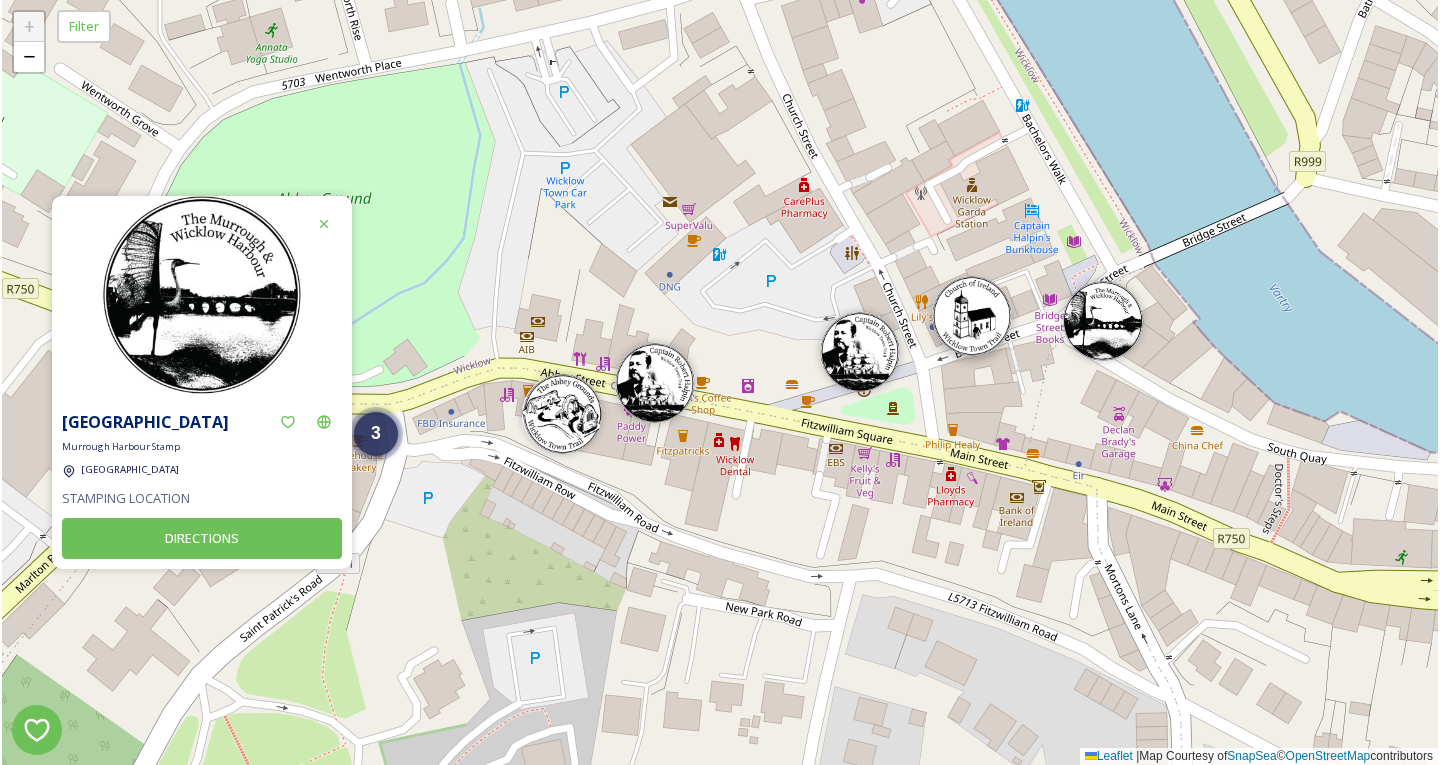 click at bounding box center (972, 316) 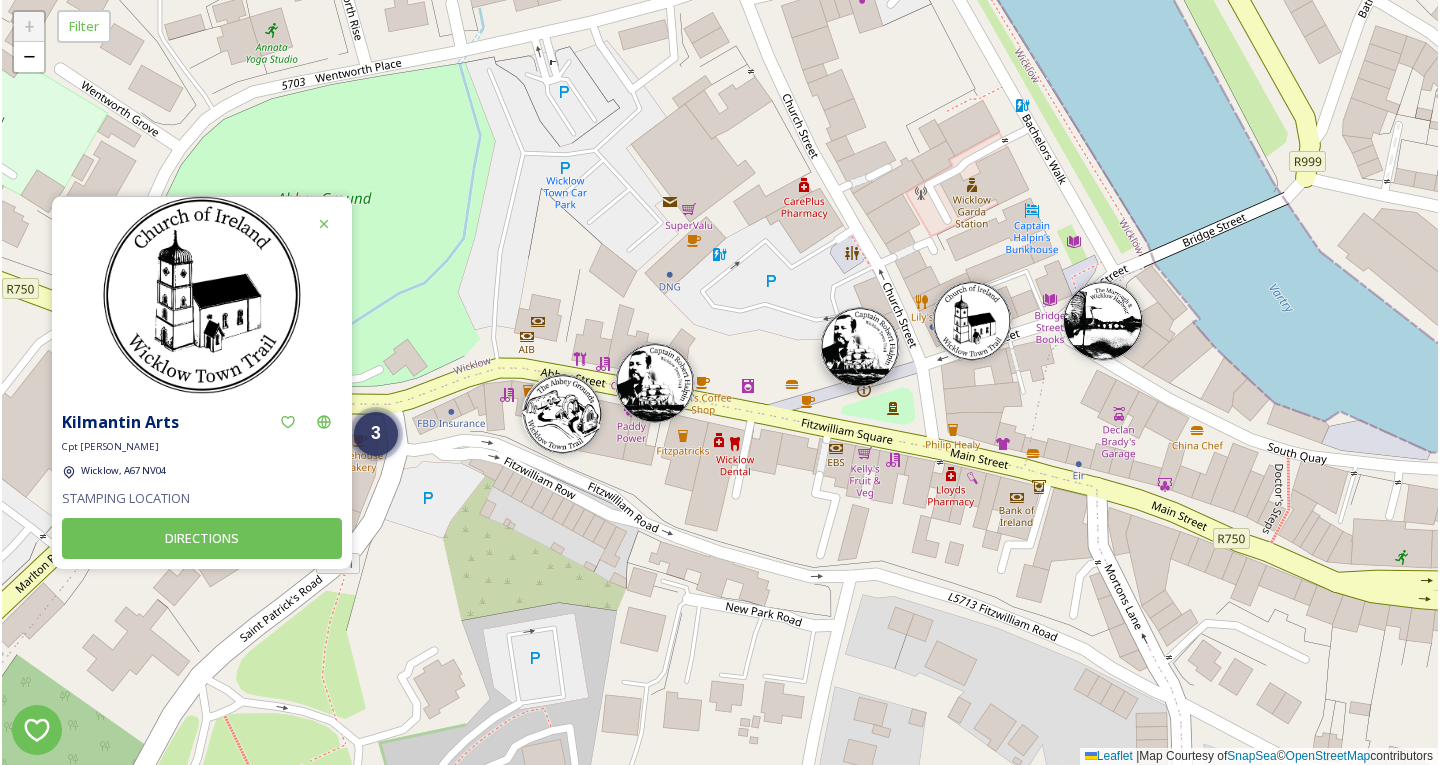 click at bounding box center [860, 347] 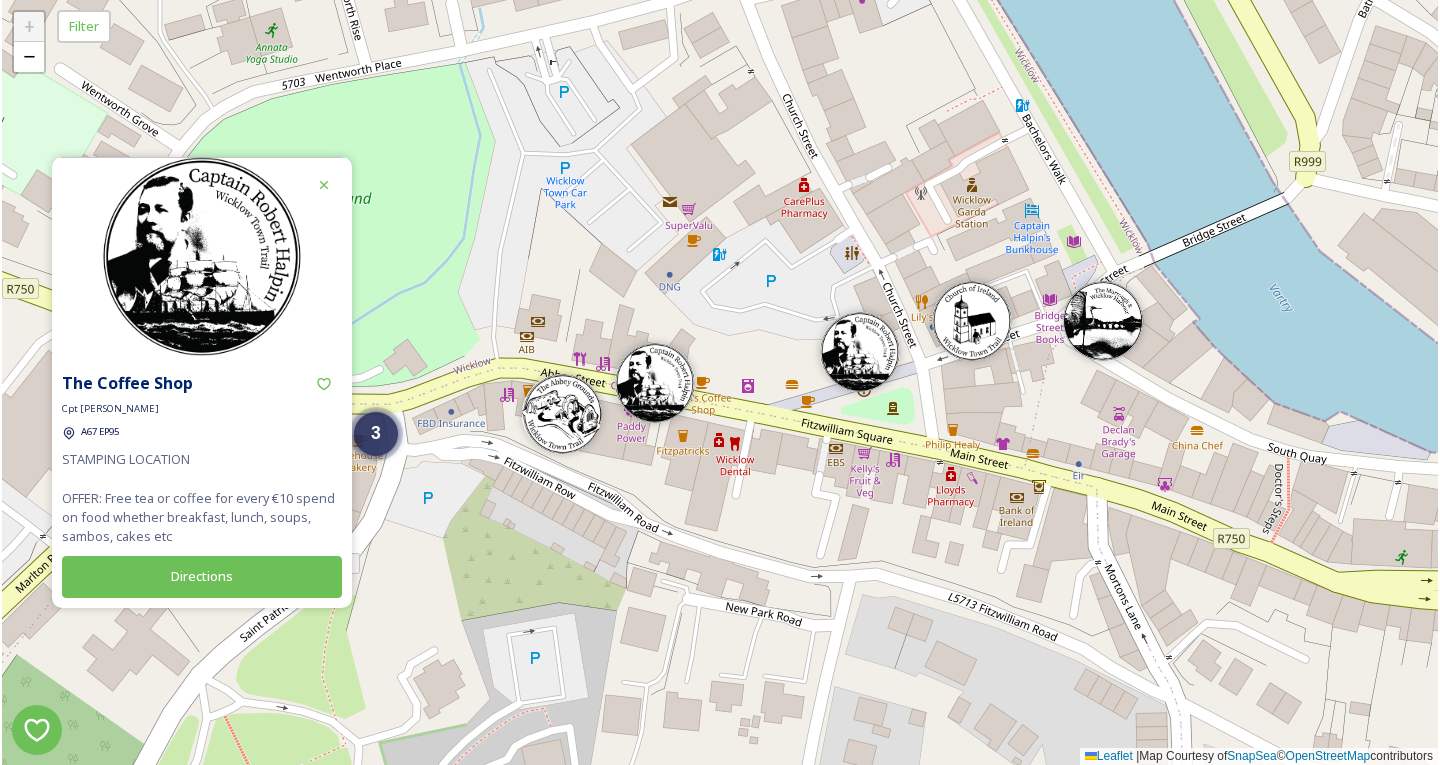 click on "3 3 + −  Leaflet   |  Map Courtesy of  SnapSea  ©  OpenStreetMap  contributors" at bounding box center (720, 382) 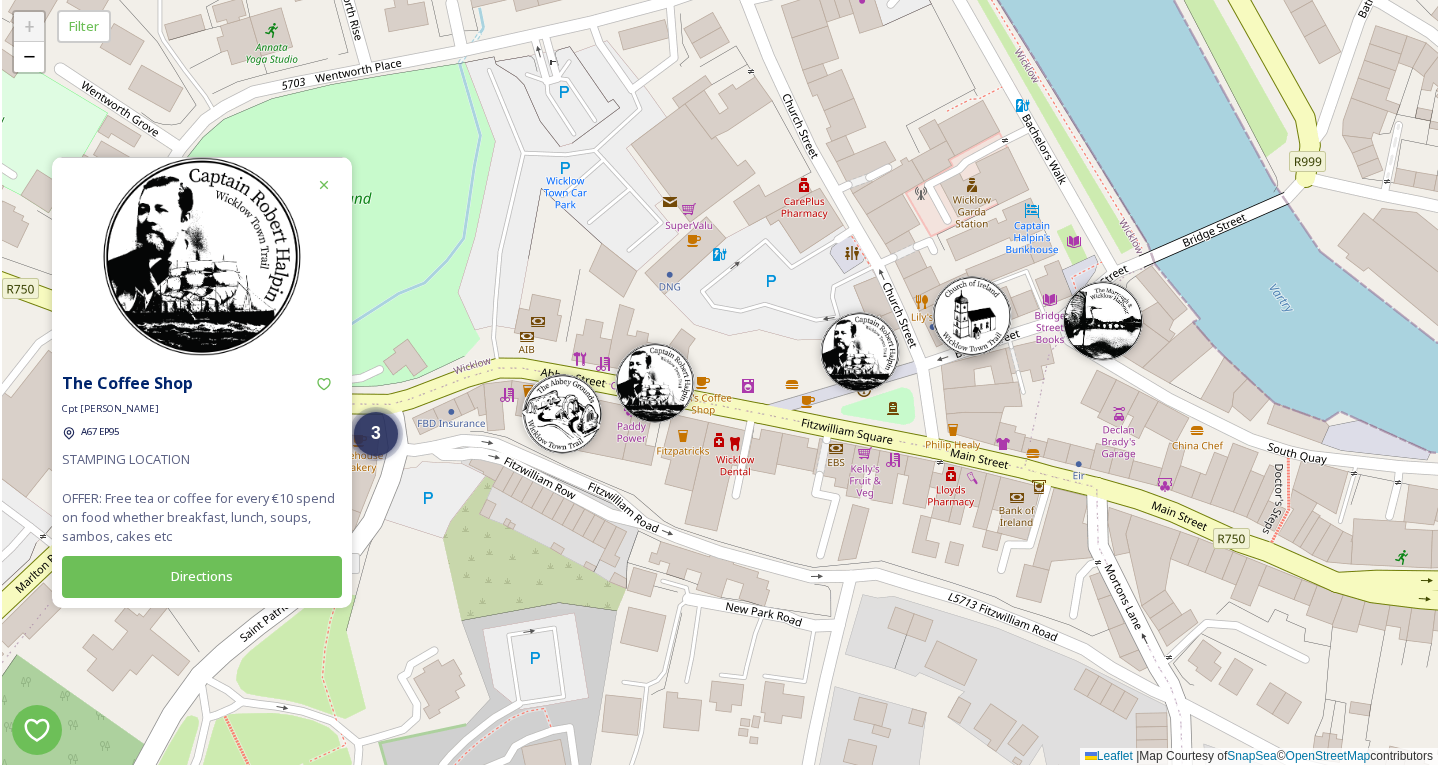 click at bounding box center [972, 316] 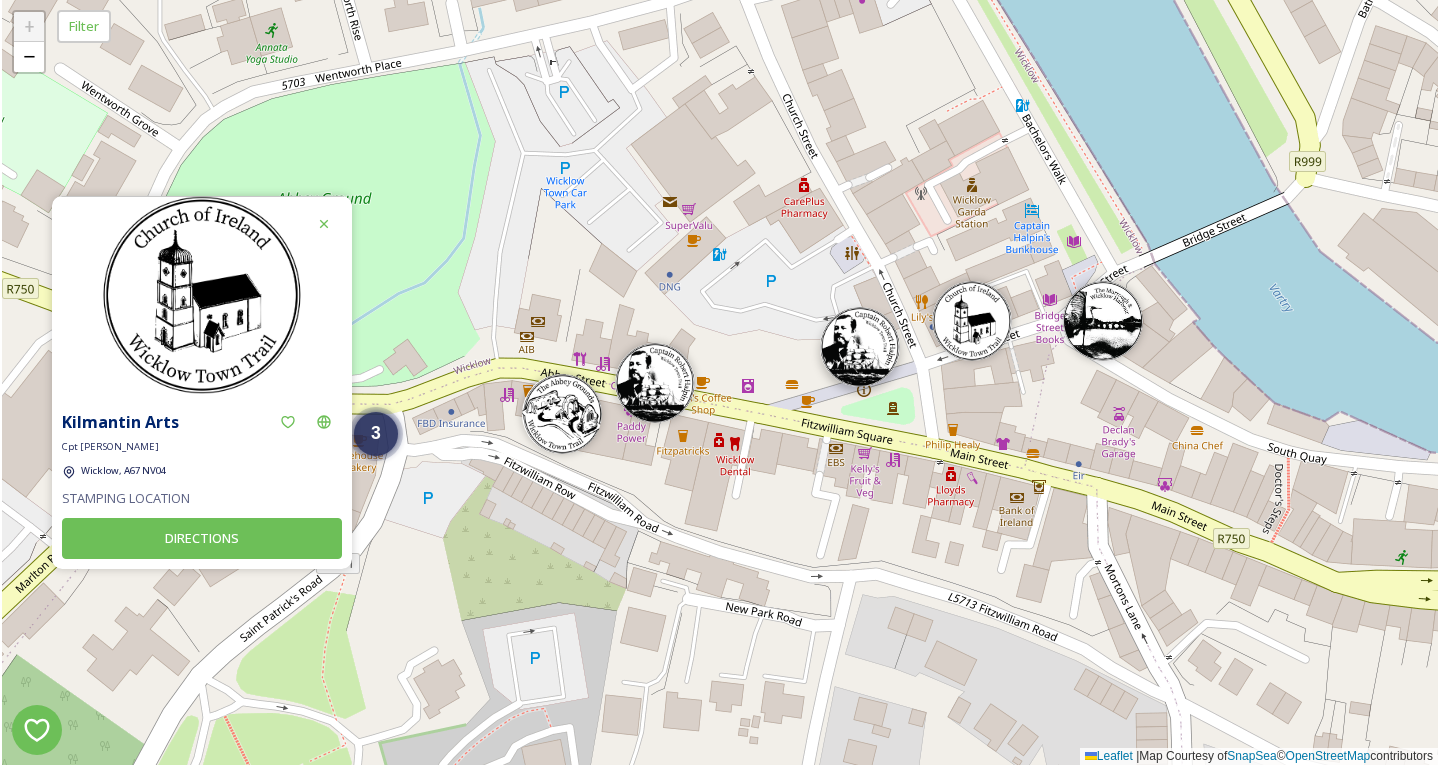click at bounding box center (860, 347) 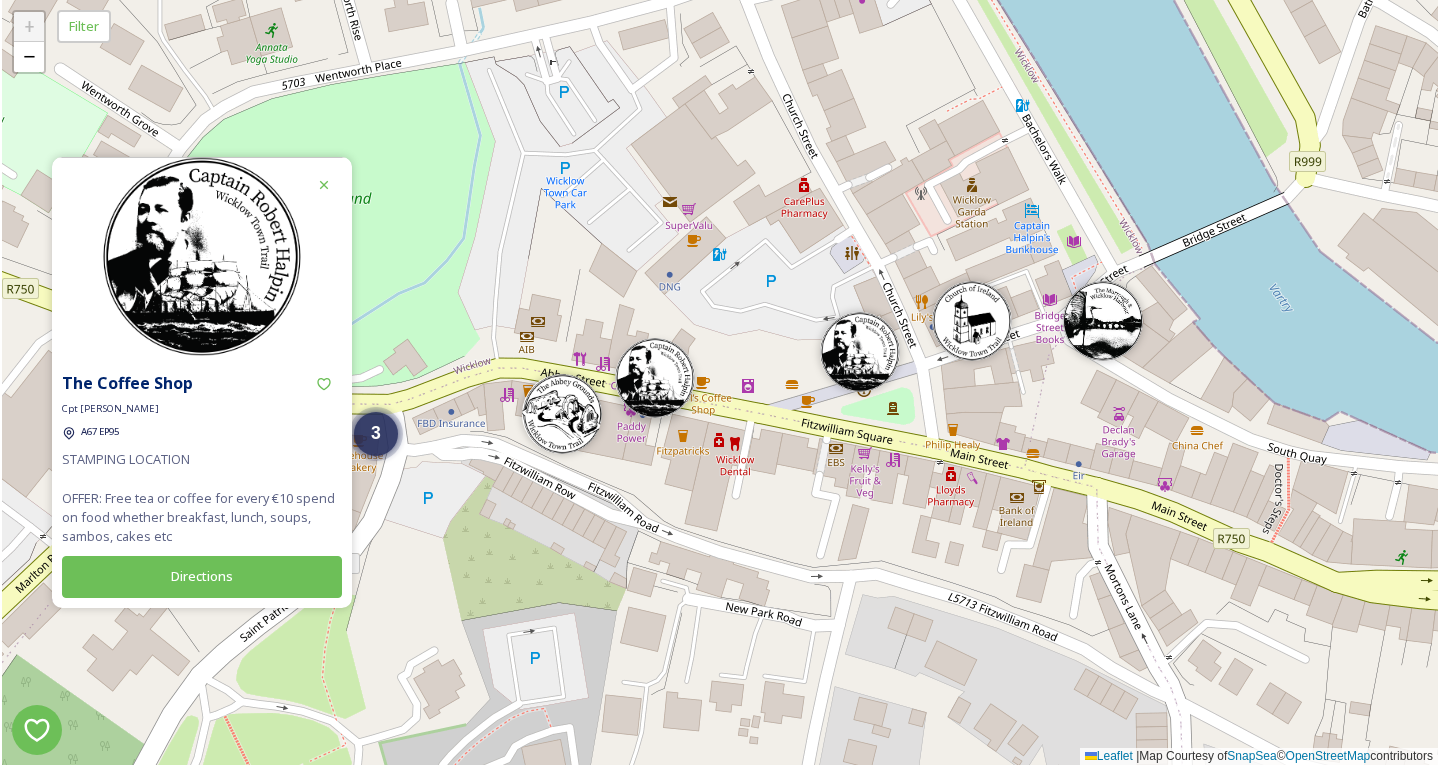 click at bounding box center [655, 378] 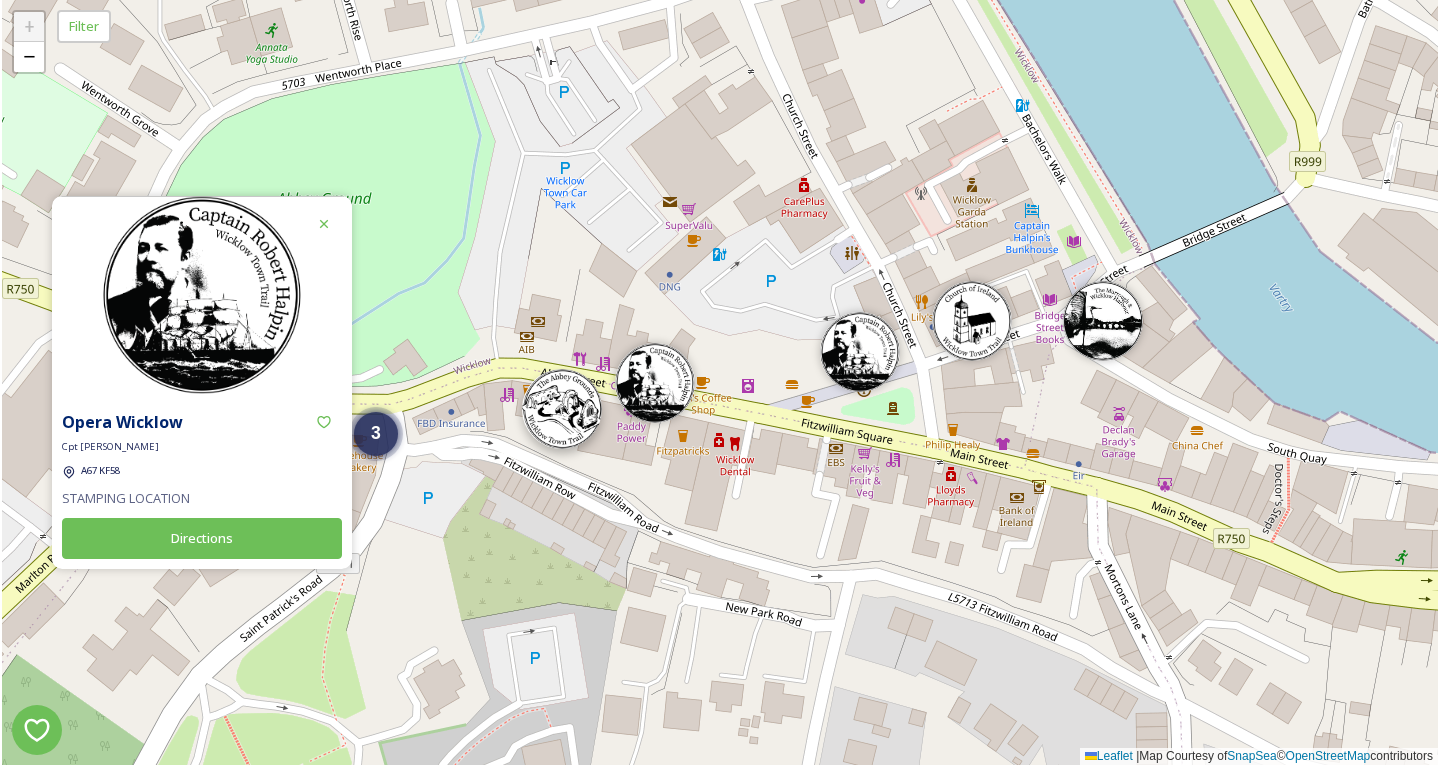 click at bounding box center [562, 409] 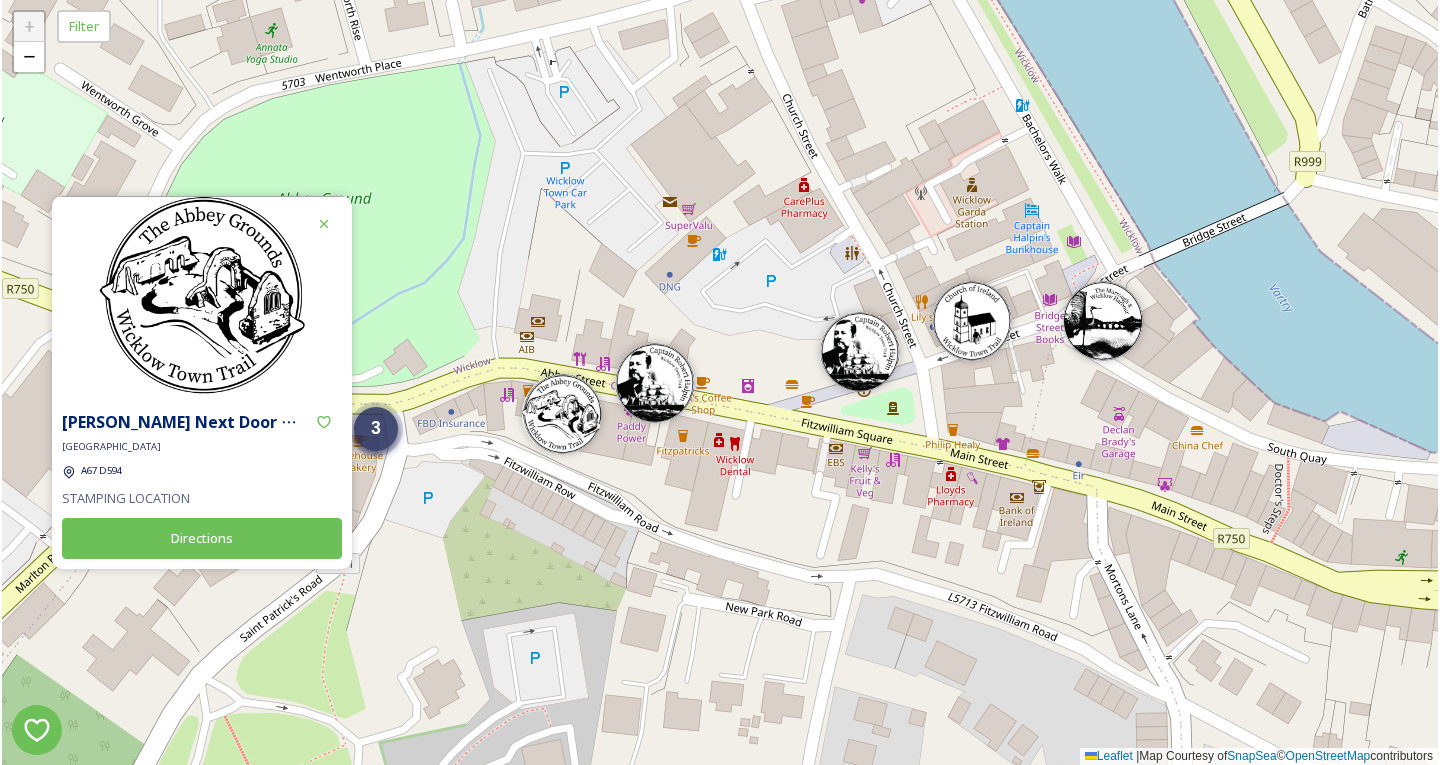 click on "3" at bounding box center (376, 429) 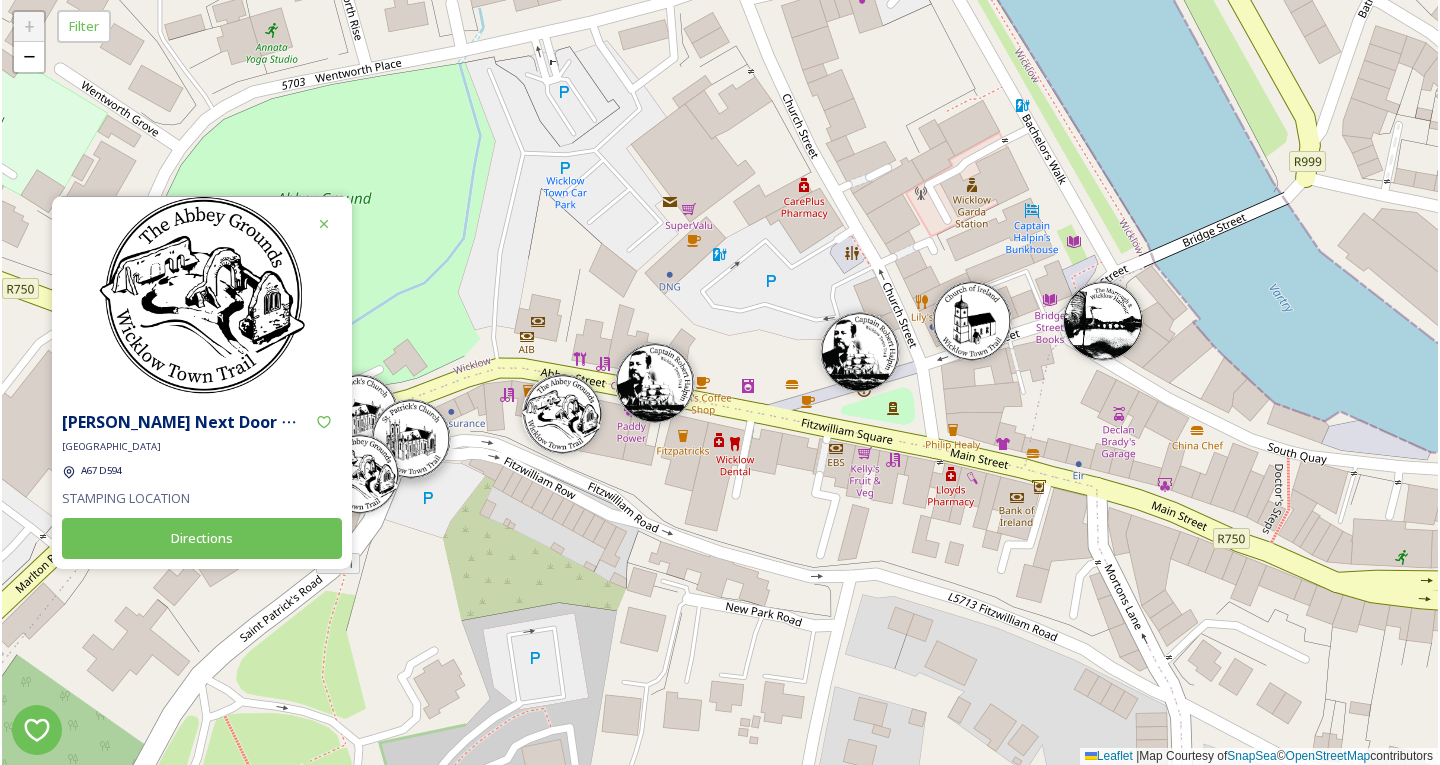 click at bounding box center [411, 439] 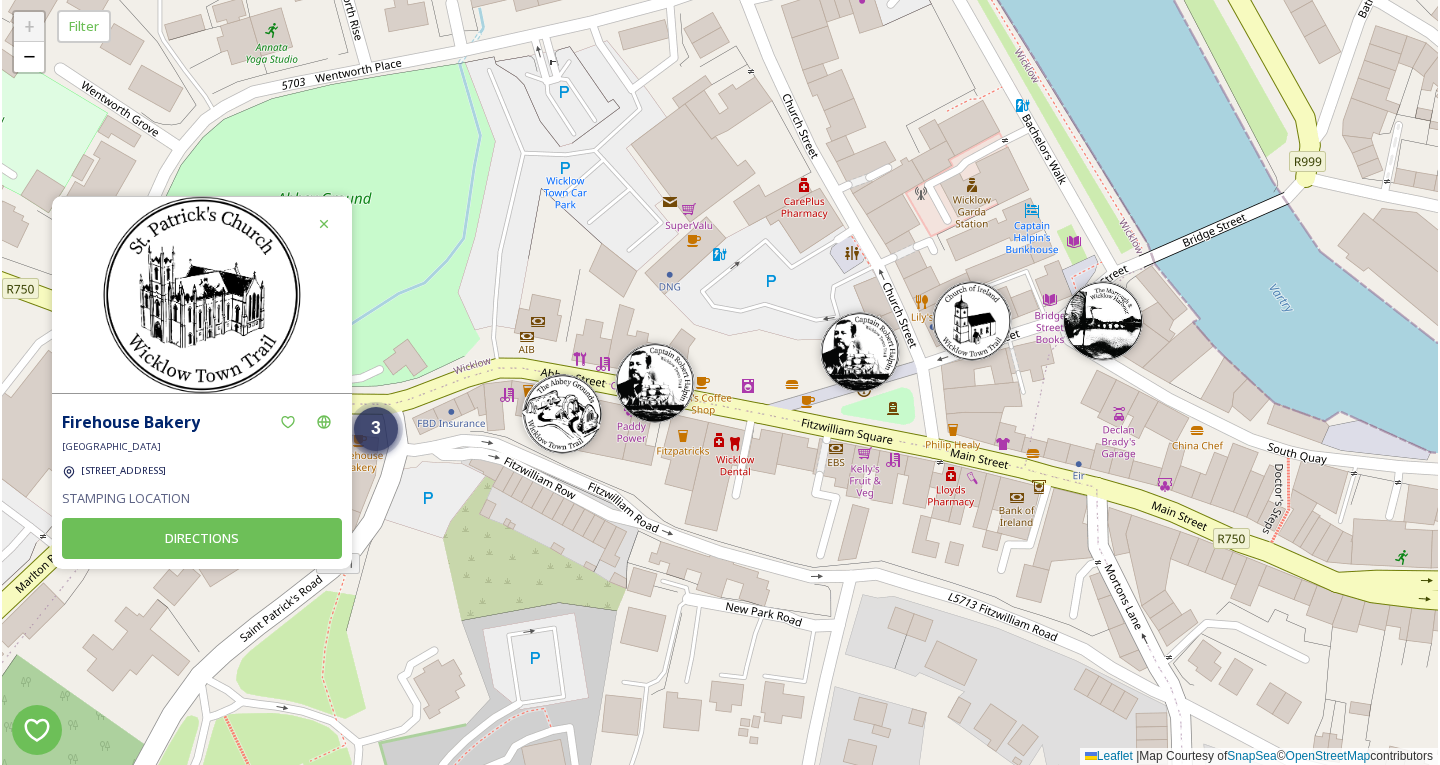 click on "3" at bounding box center (376, 428) 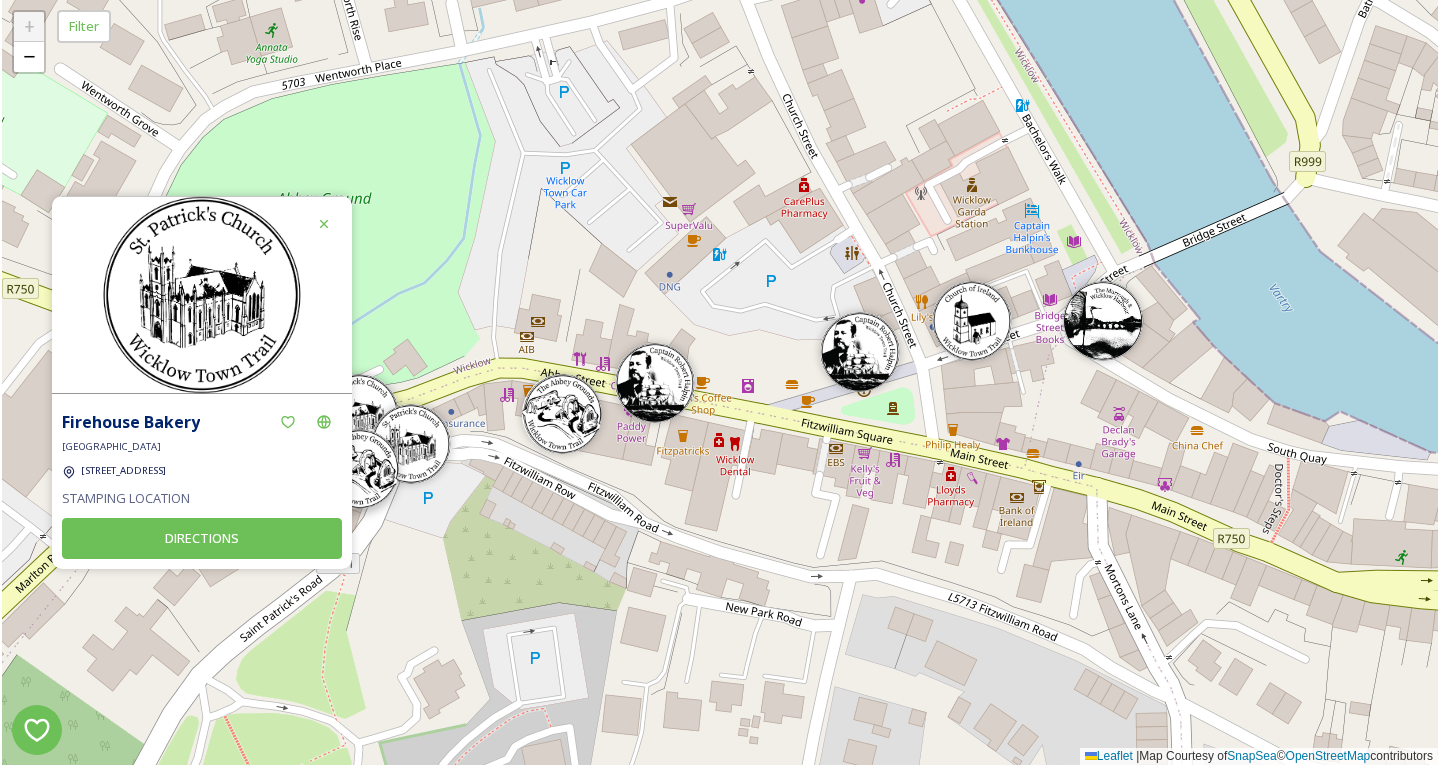 click at bounding box center (359, 469) 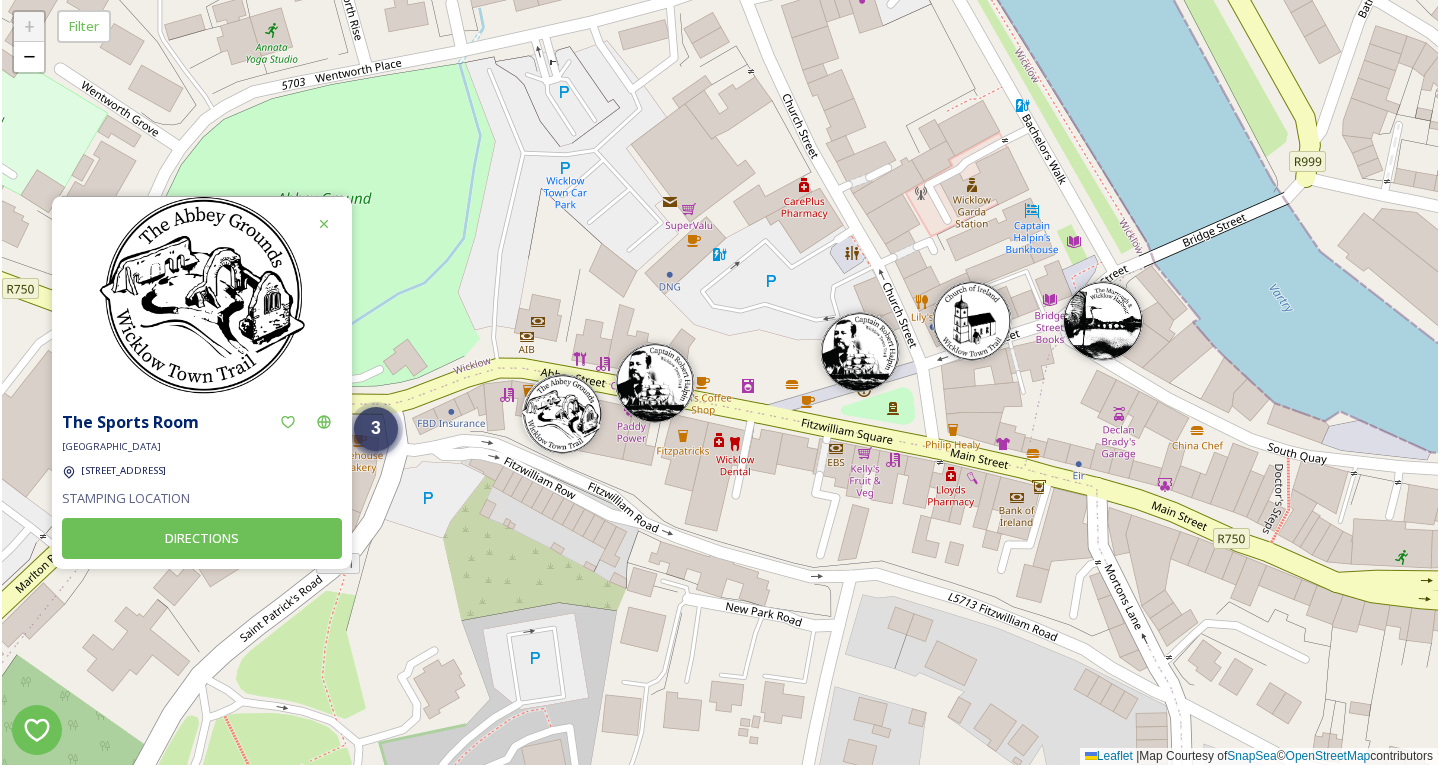 click on "3" at bounding box center [376, 429] 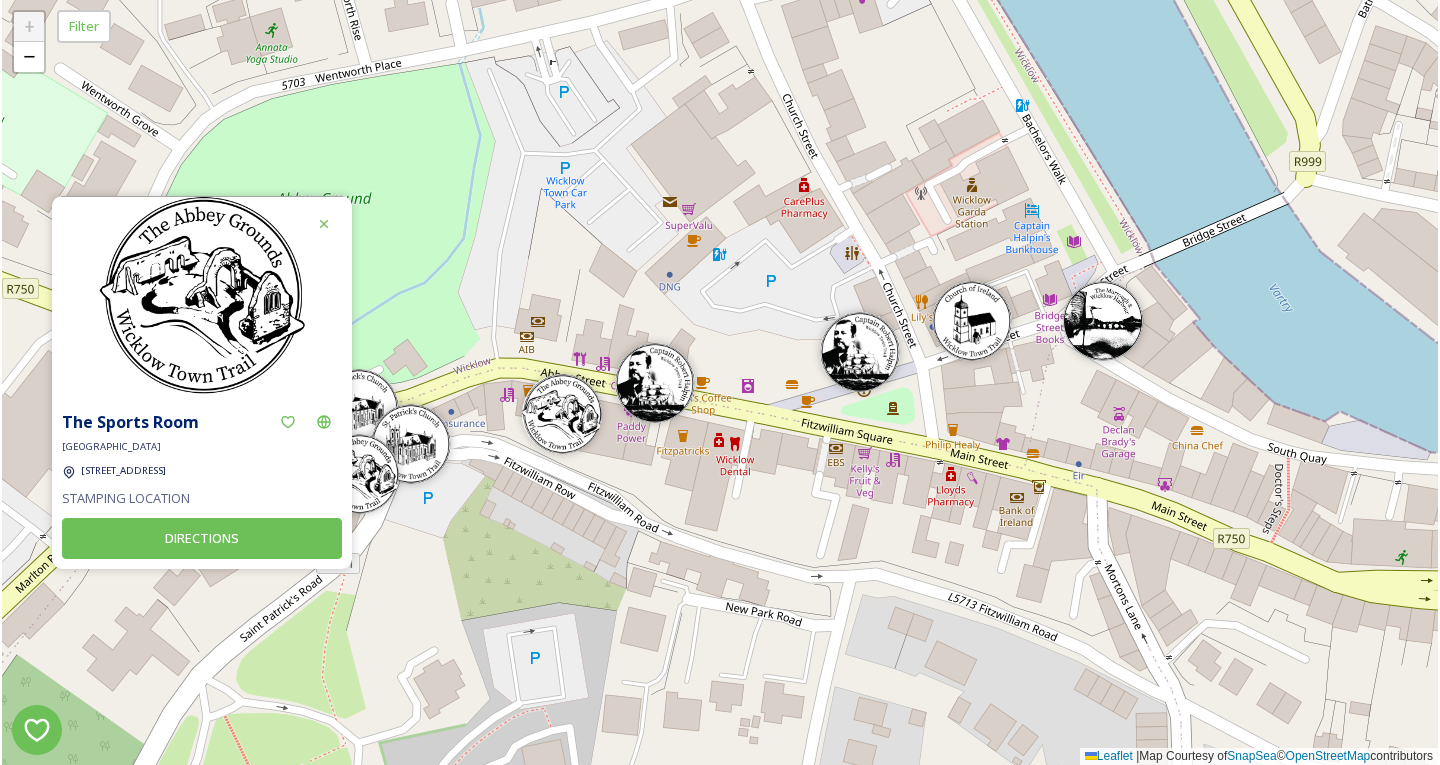 click at bounding box center [359, 409] 